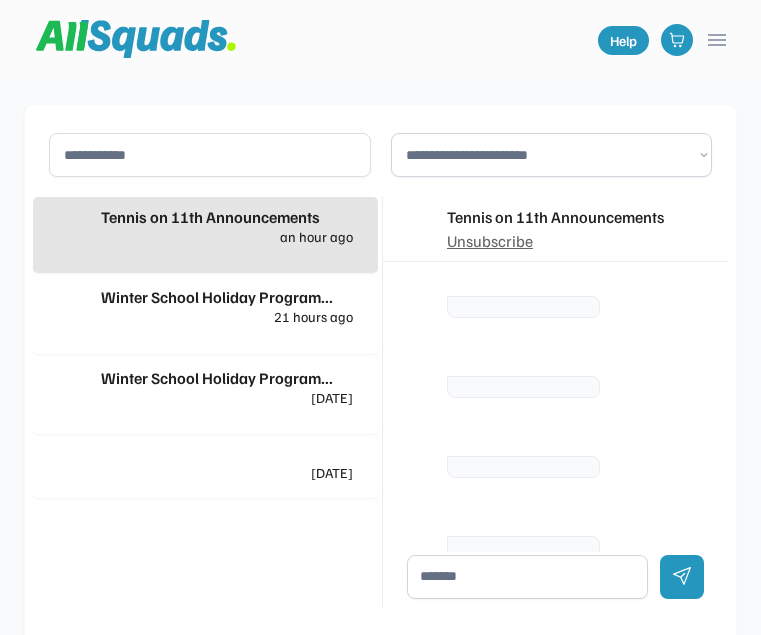 scroll, scrollTop: 0, scrollLeft: 0, axis: both 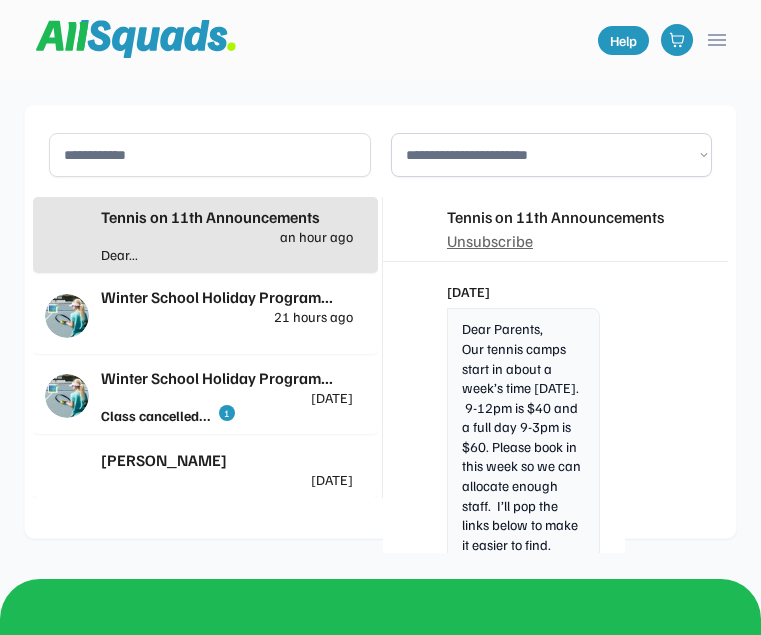 click at bounding box center (290, 254) 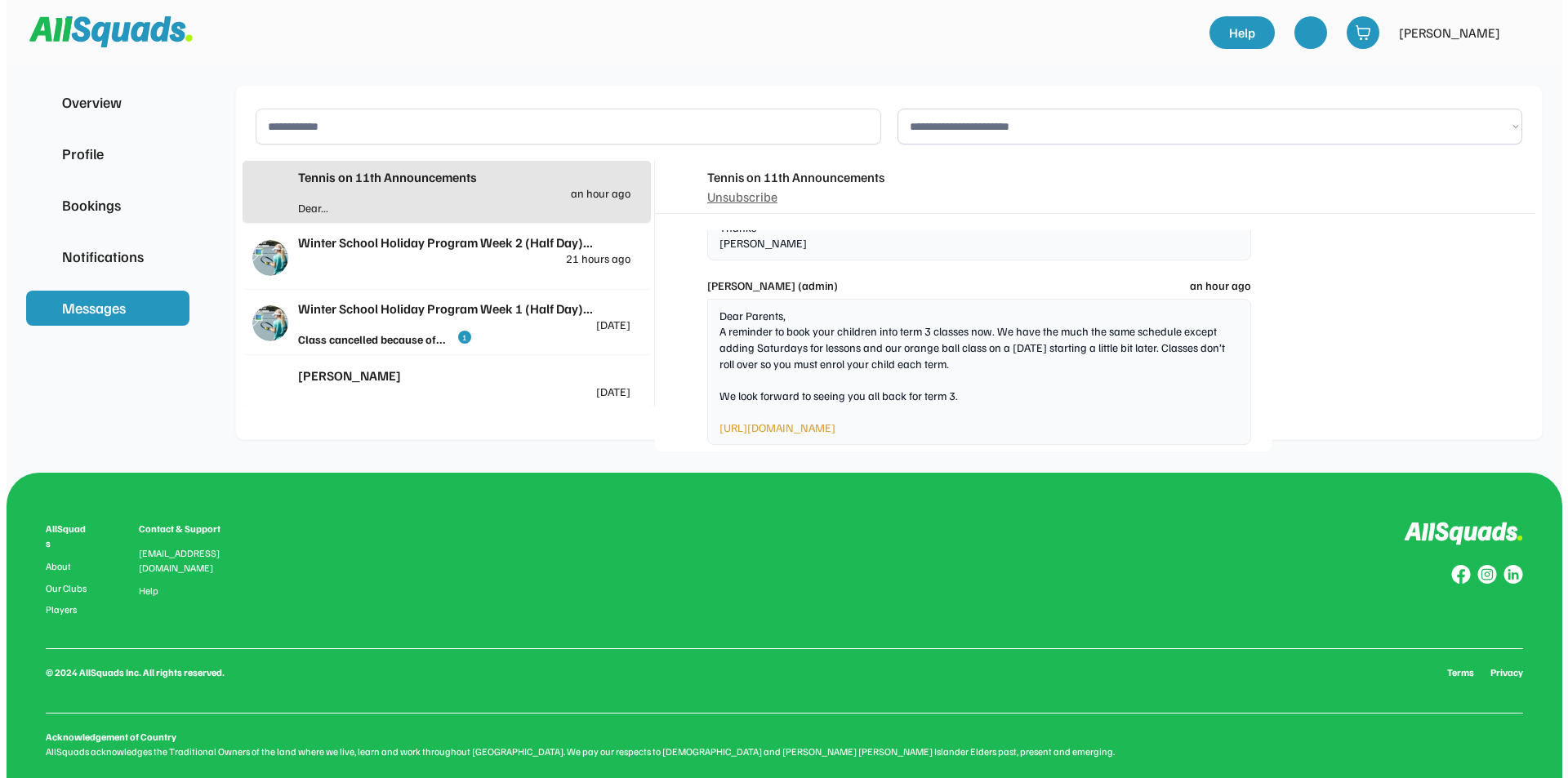 scroll, scrollTop: 3709, scrollLeft: 0, axis: vertical 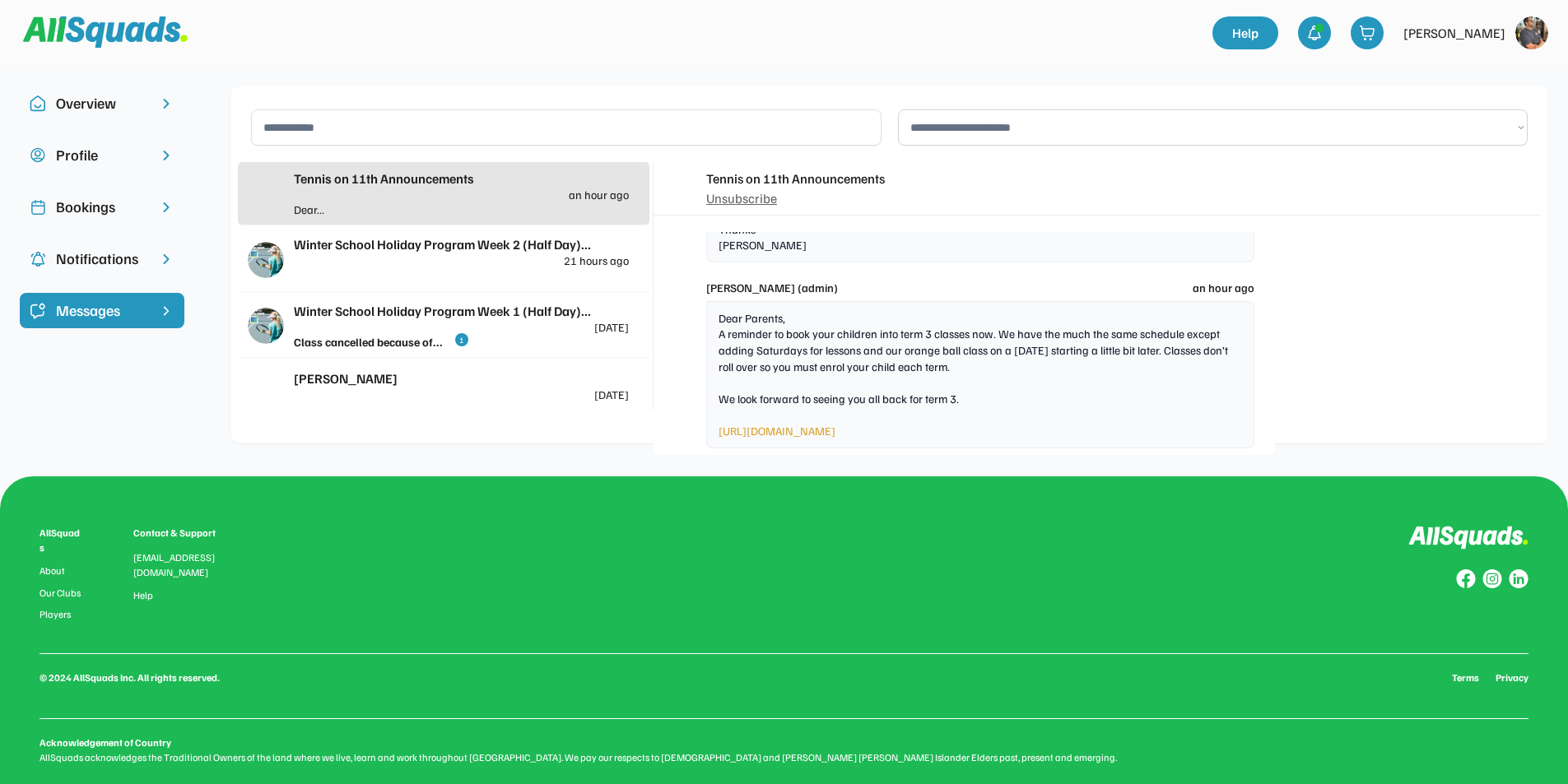 click on "Bookings" at bounding box center [102, 206] 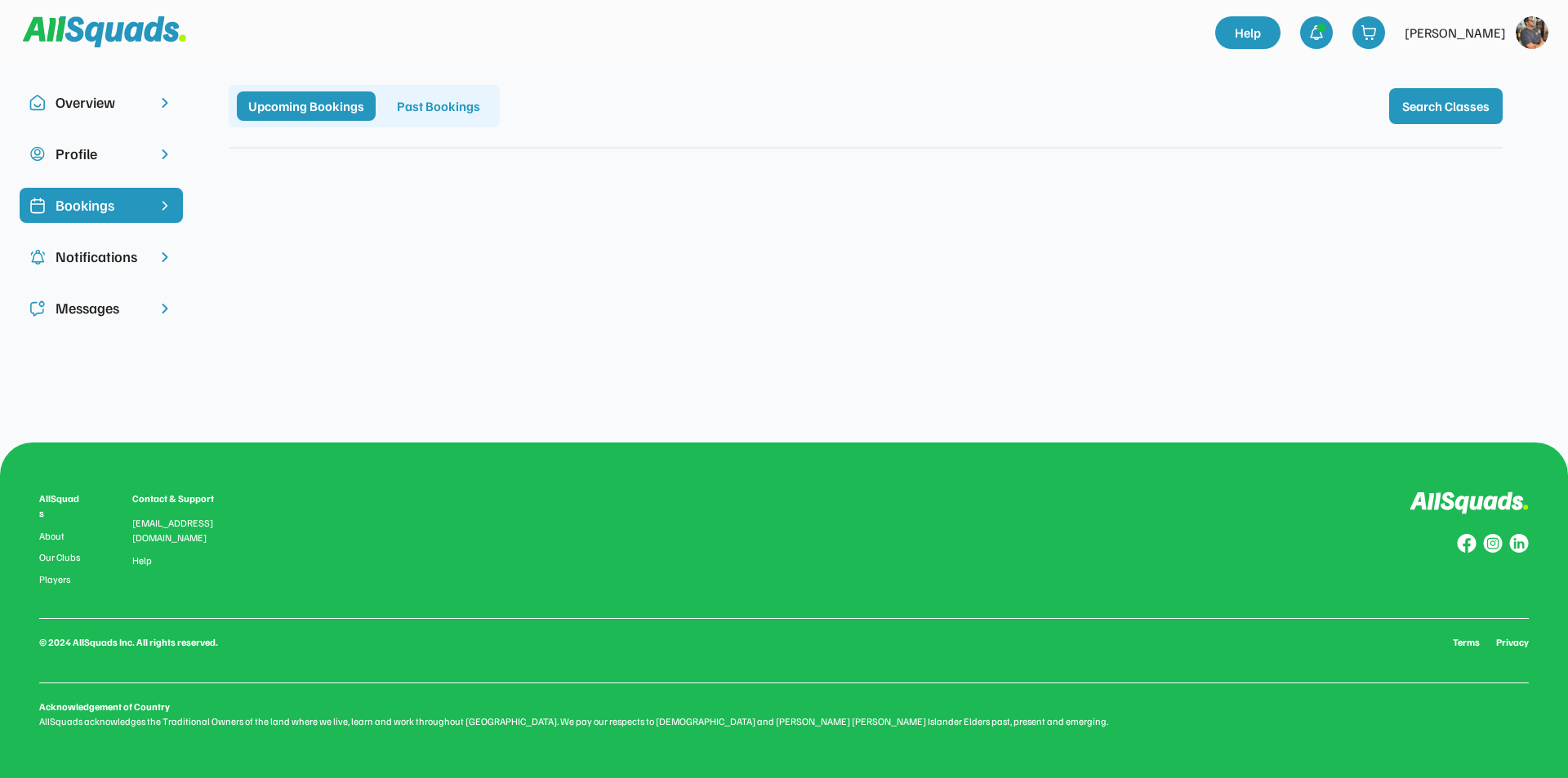 click on "Upcoming Bookings" at bounding box center [306, 106] 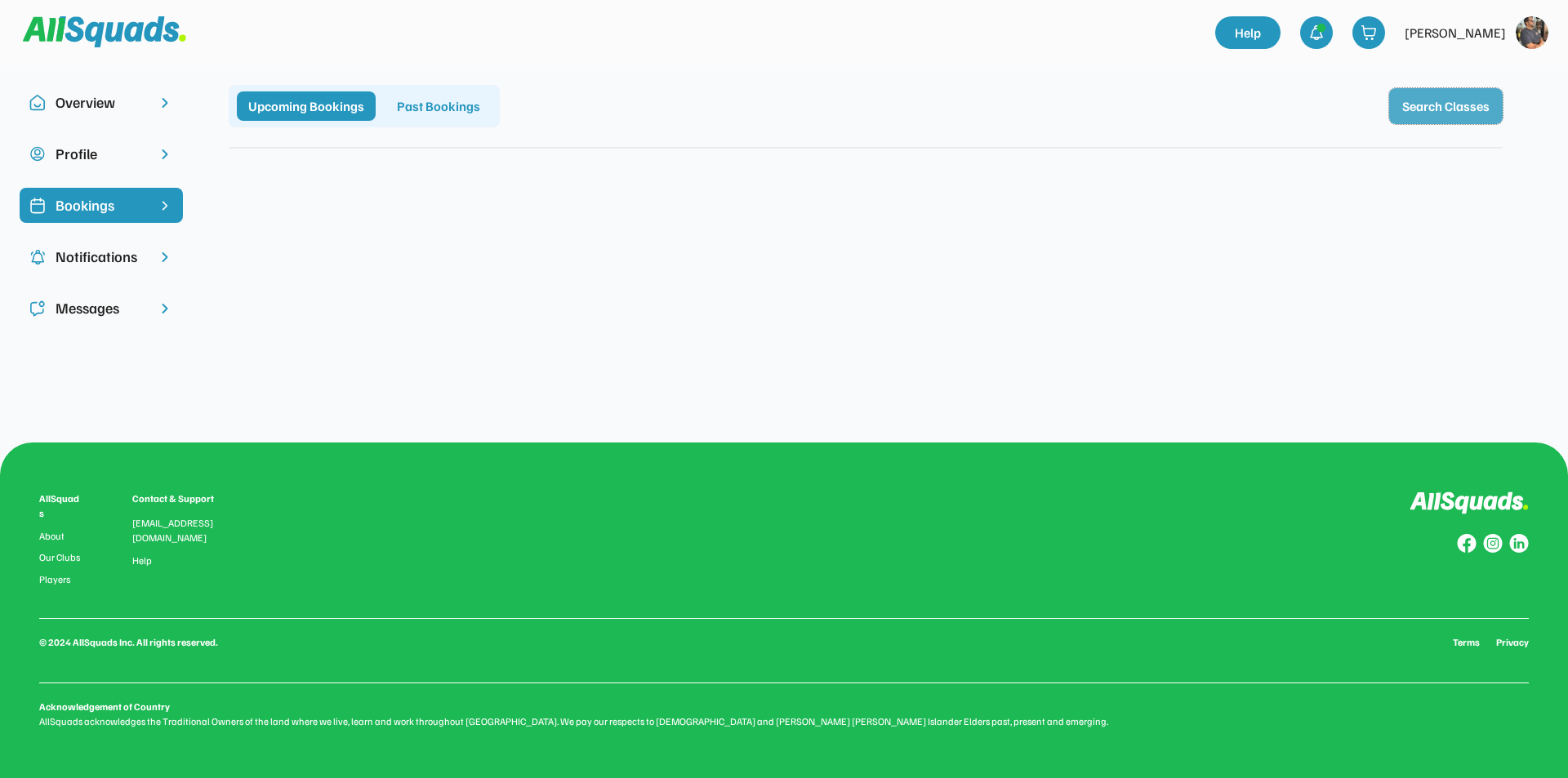 click on "Search Classes" at bounding box center [1446, 106] 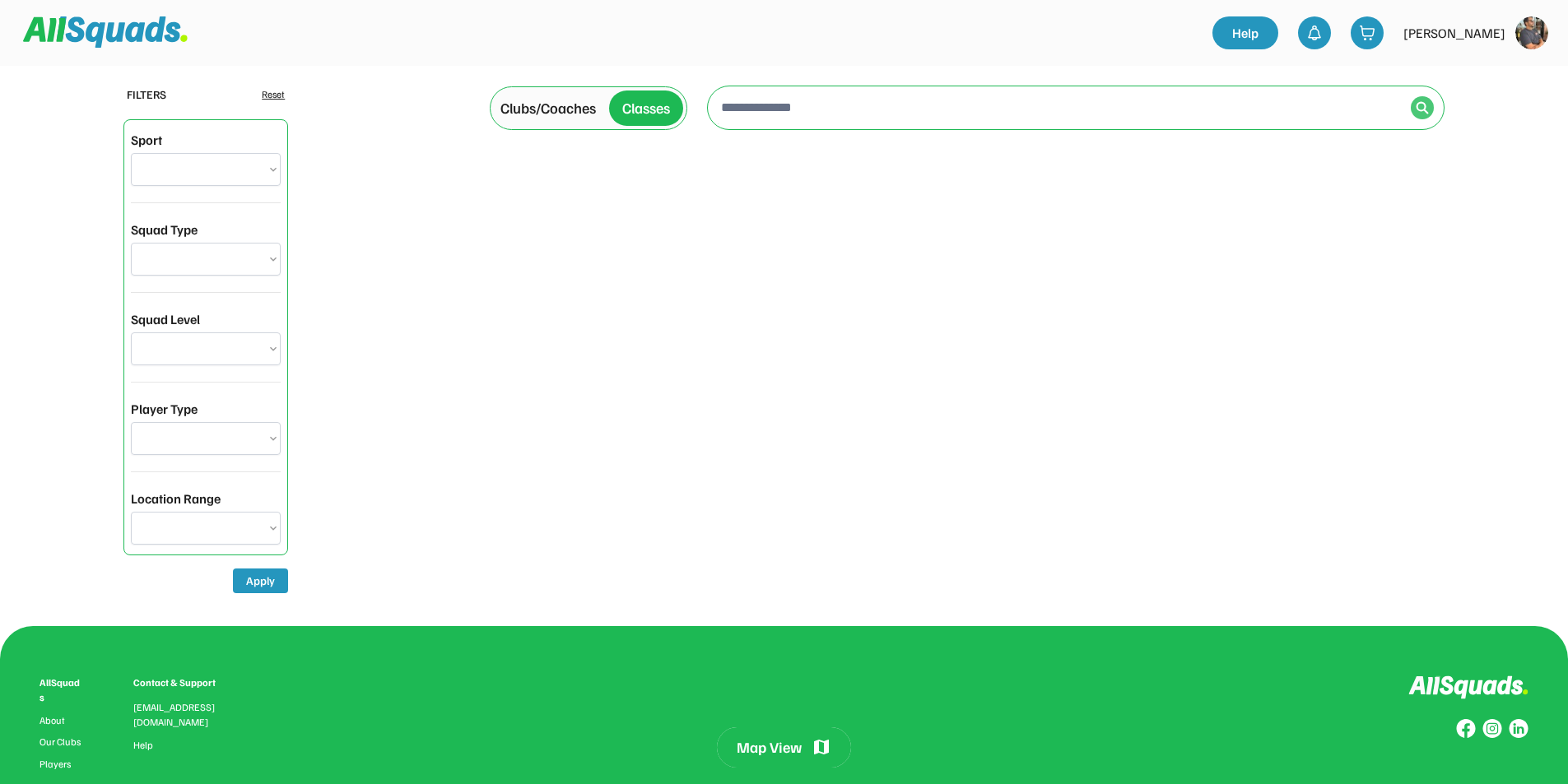 scroll, scrollTop: 0, scrollLeft: 0, axis: both 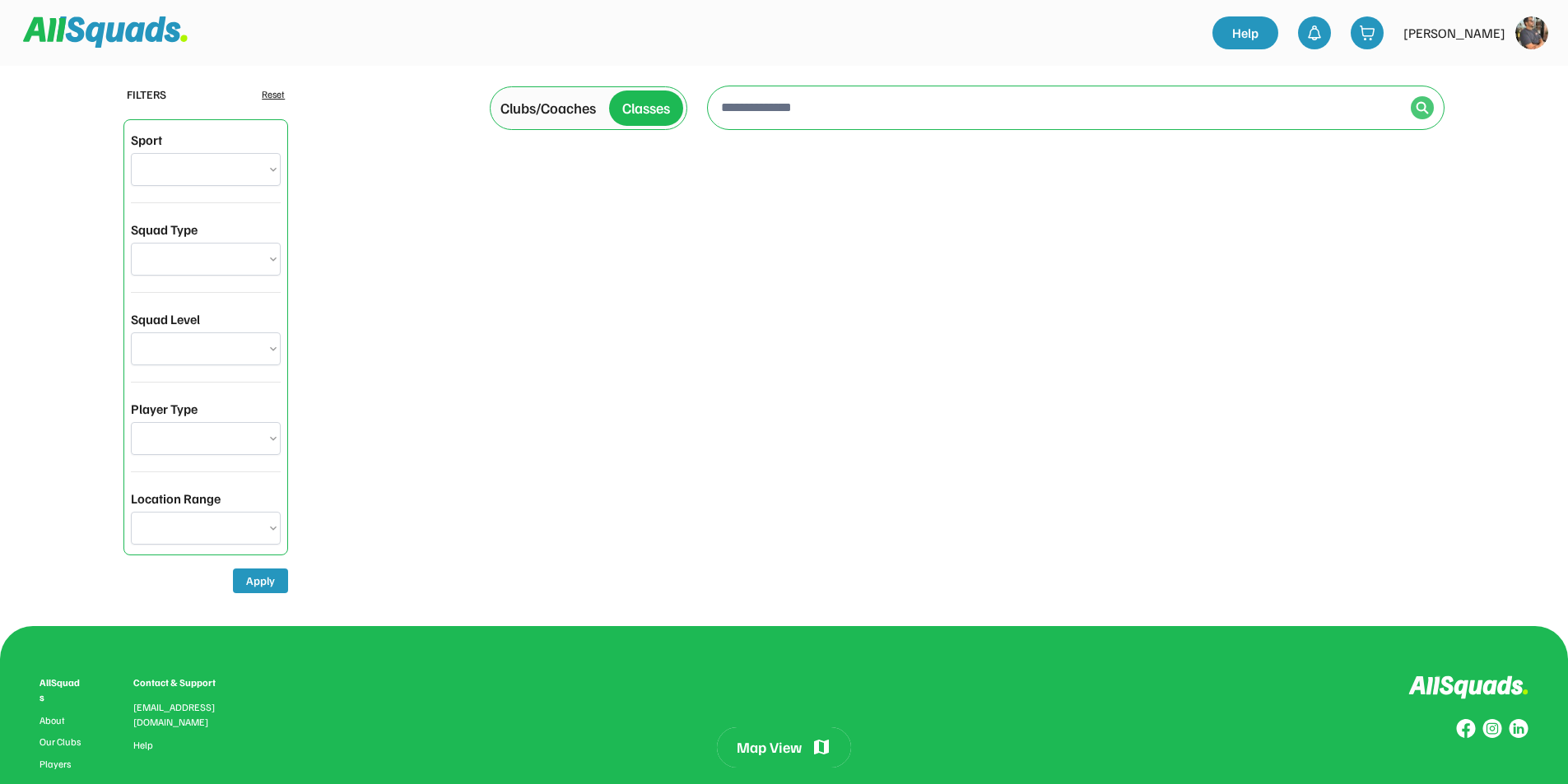 click on "**********" at bounding box center [206, 169] 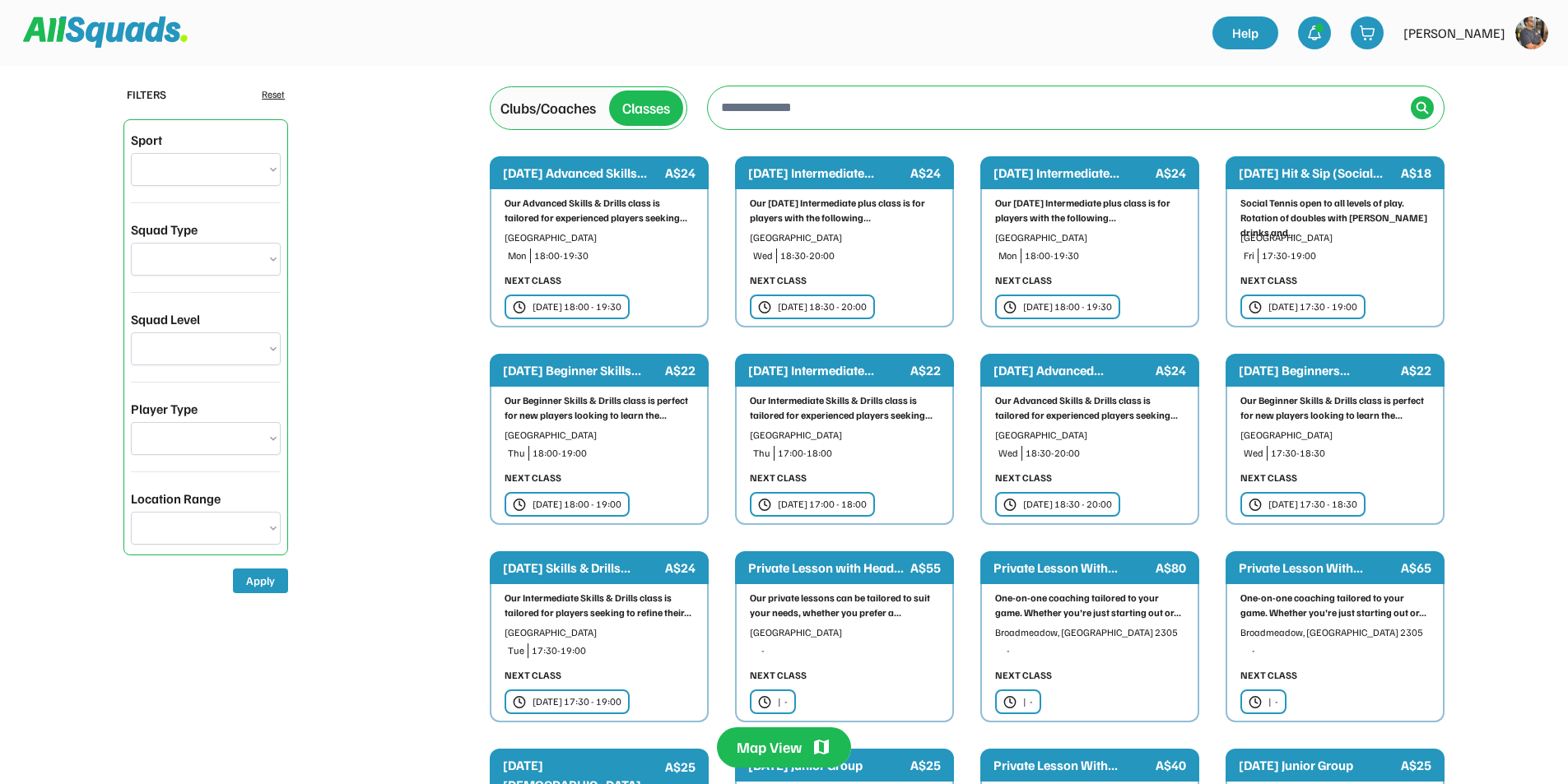 select on "**********" 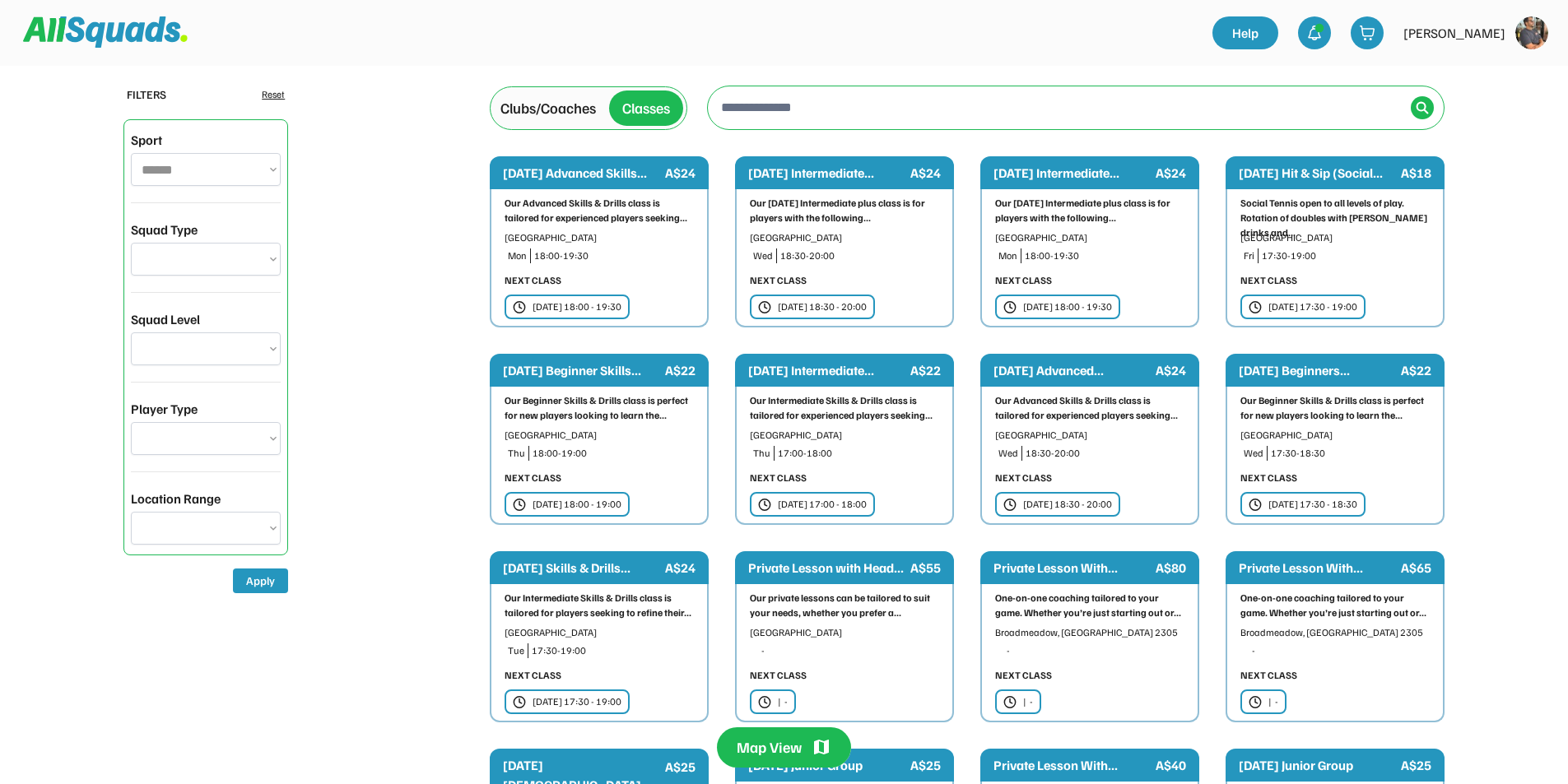 click on "**********" at bounding box center [206, 169] 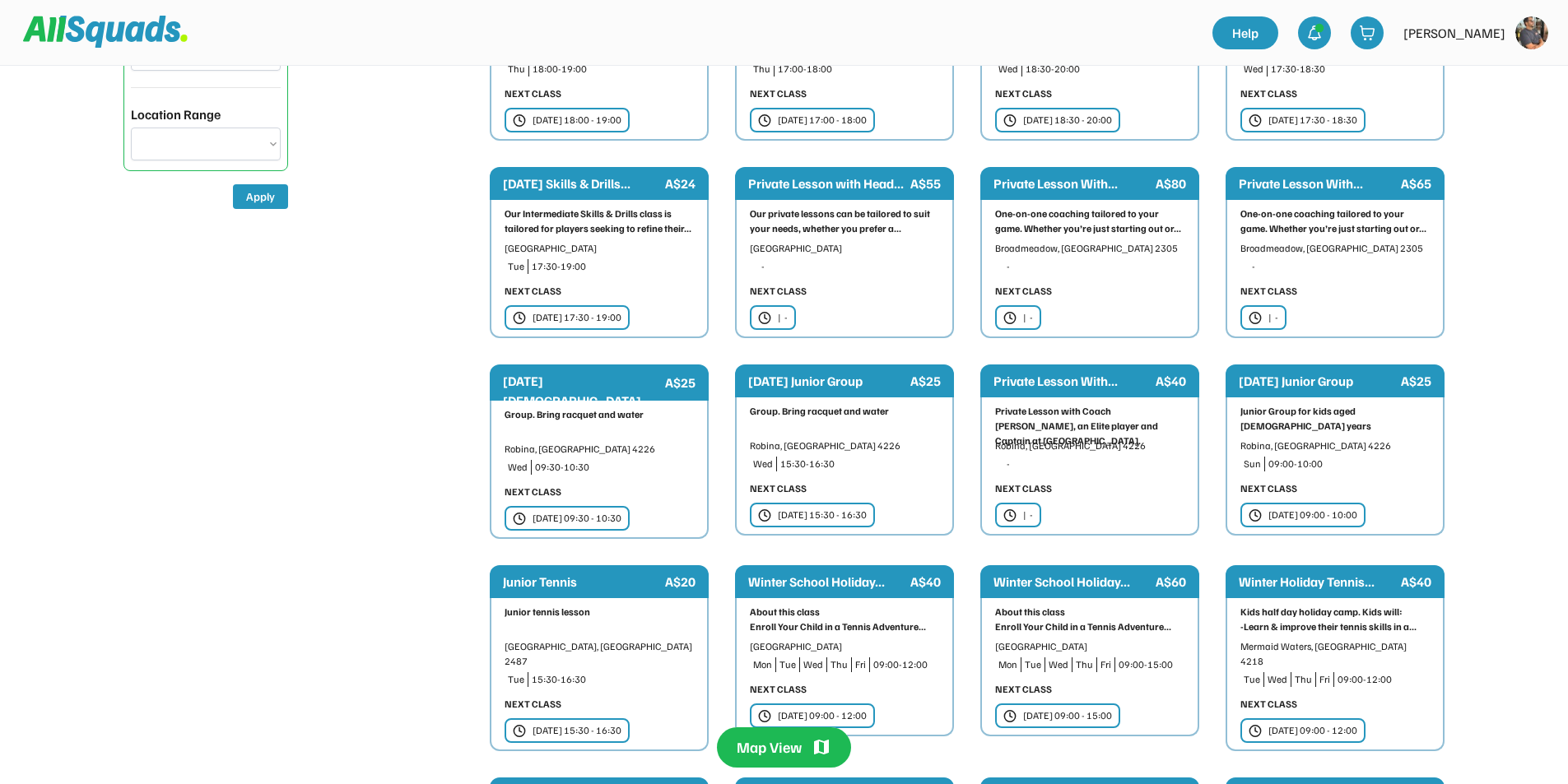 scroll, scrollTop: 411, scrollLeft: 0, axis: vertical 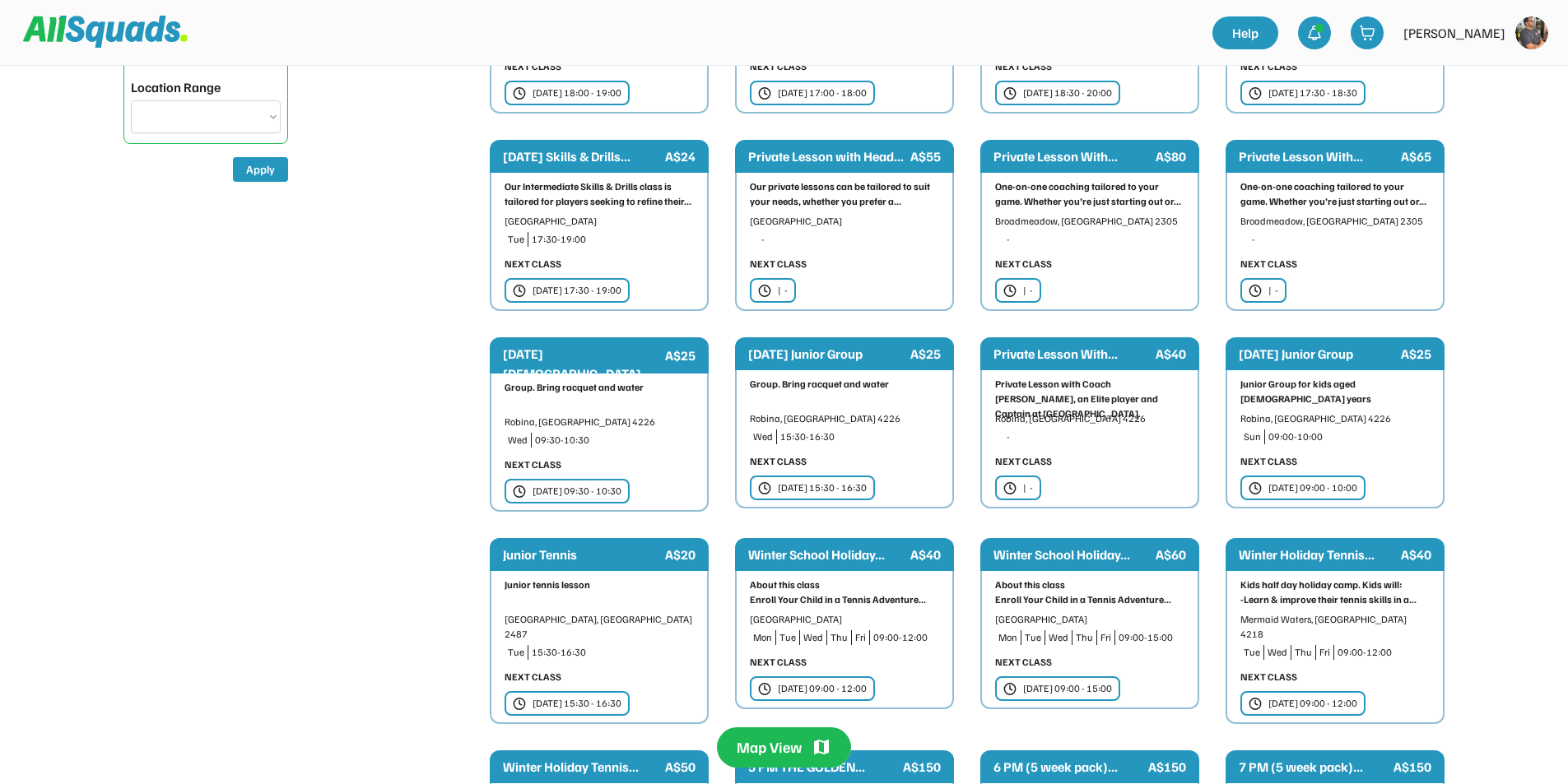 click on "NEXT CLASS" at bounding box center (778, 462) 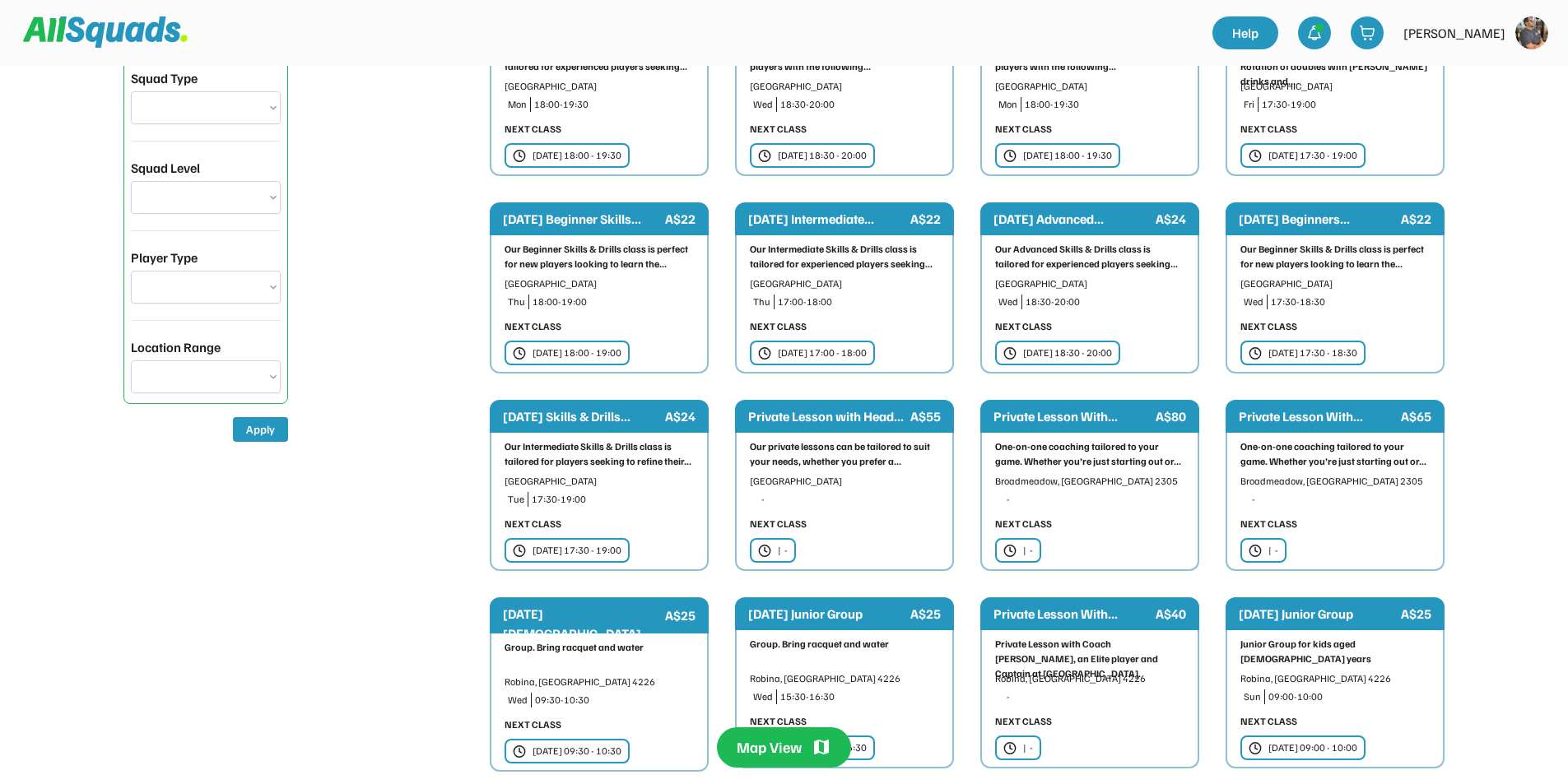 scroll, scrollTop: 0, scrollLeft: 0, axis: both 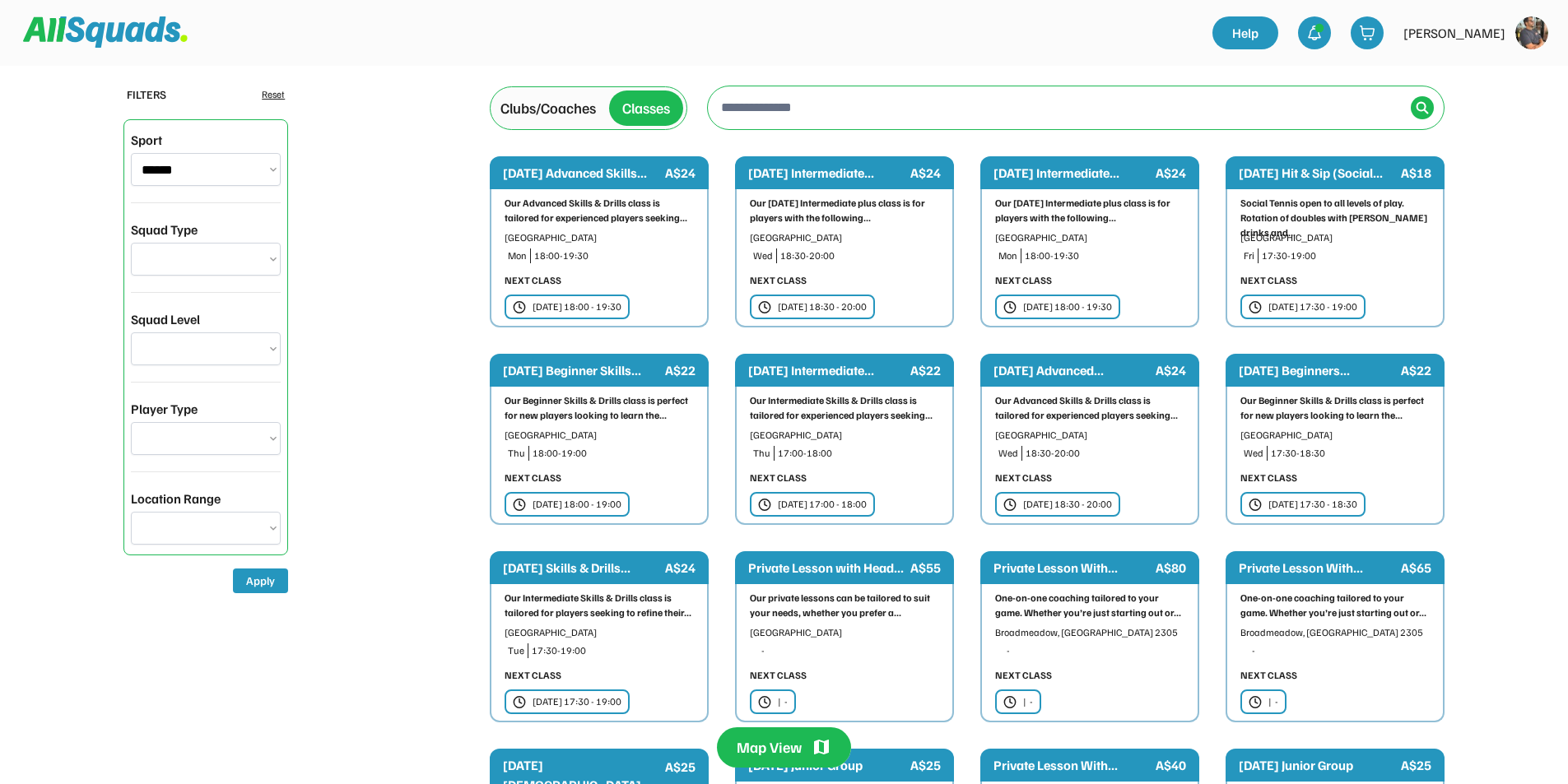 click on "*** *** **** **** **** *****" at bounding box center (206, 528) 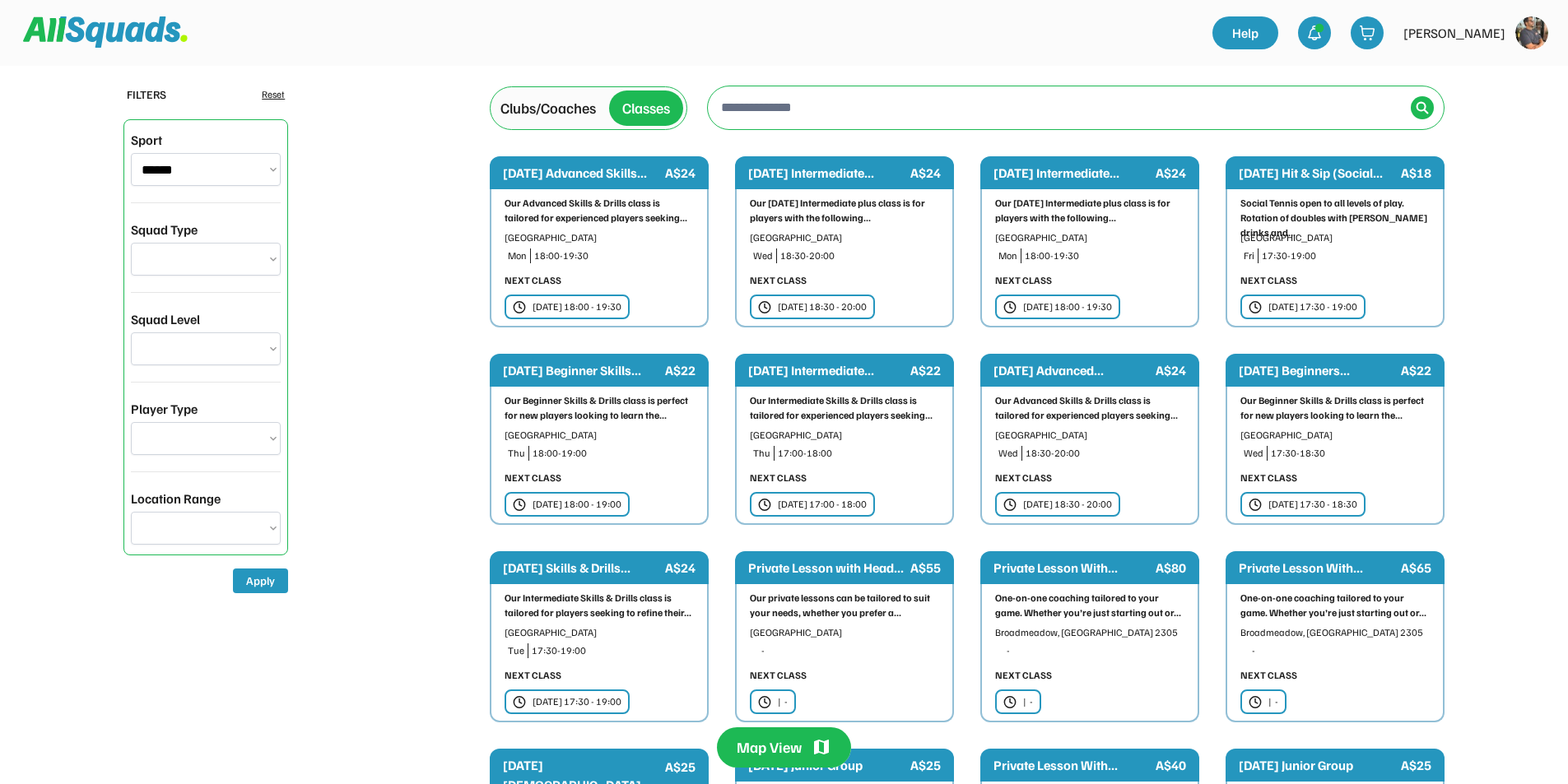 drag, startPoint x: 184, startPoint y: 500, endPoint x: 184, endPoint y: 488, distance: 12 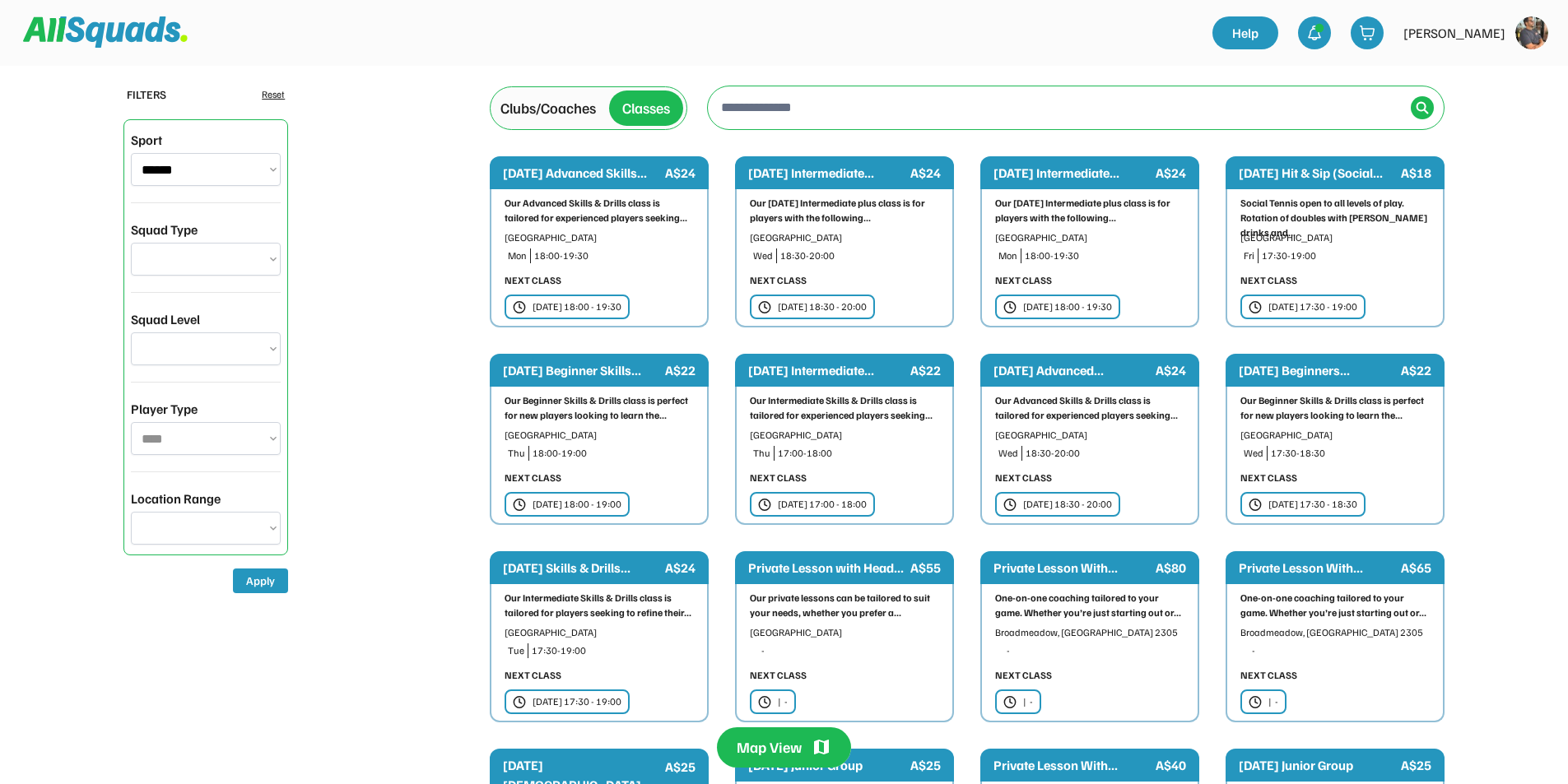 click on "**********" at bounding box center [206, 438] 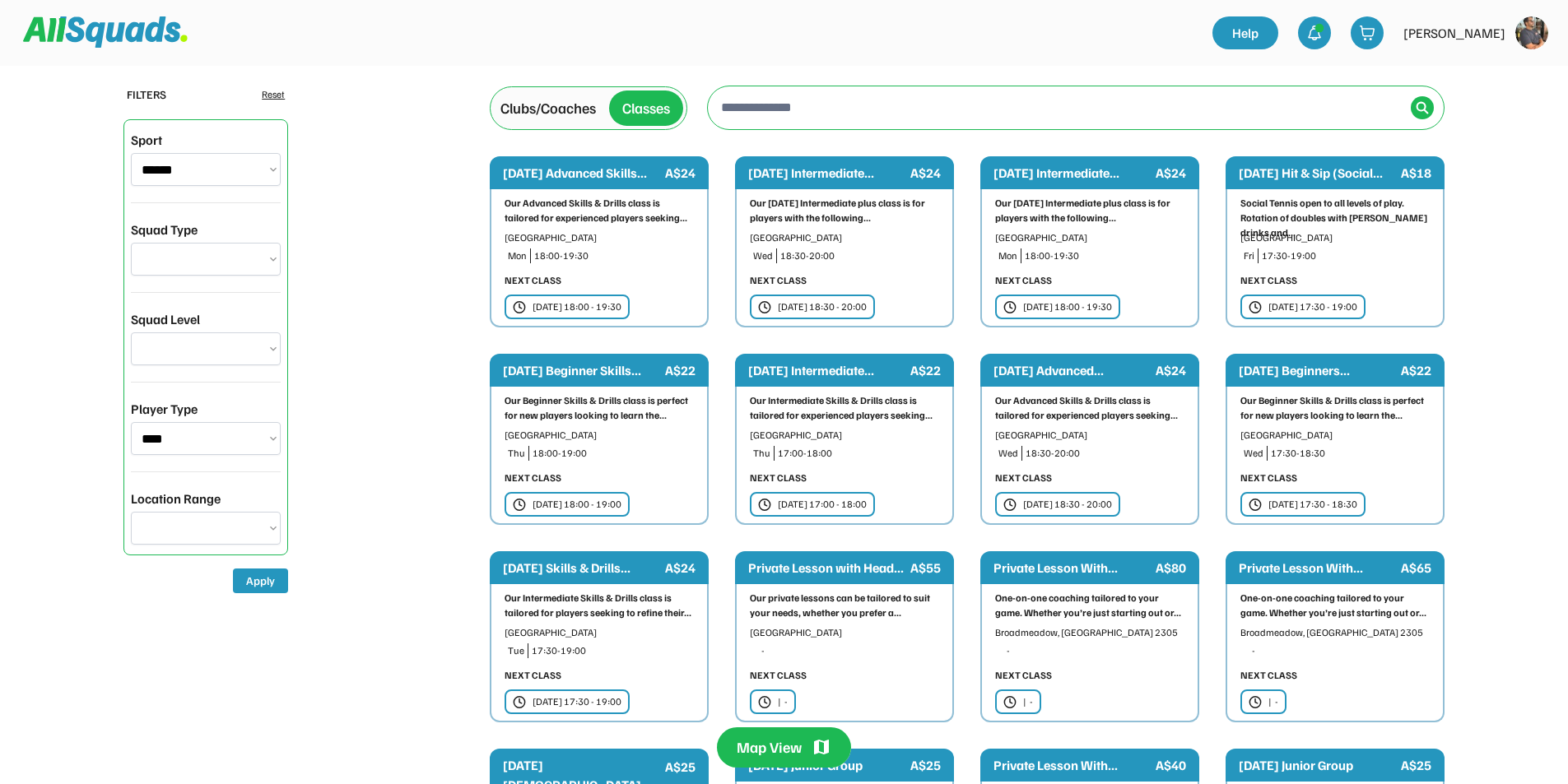 click on "**********" at bounding box center (206, 349) 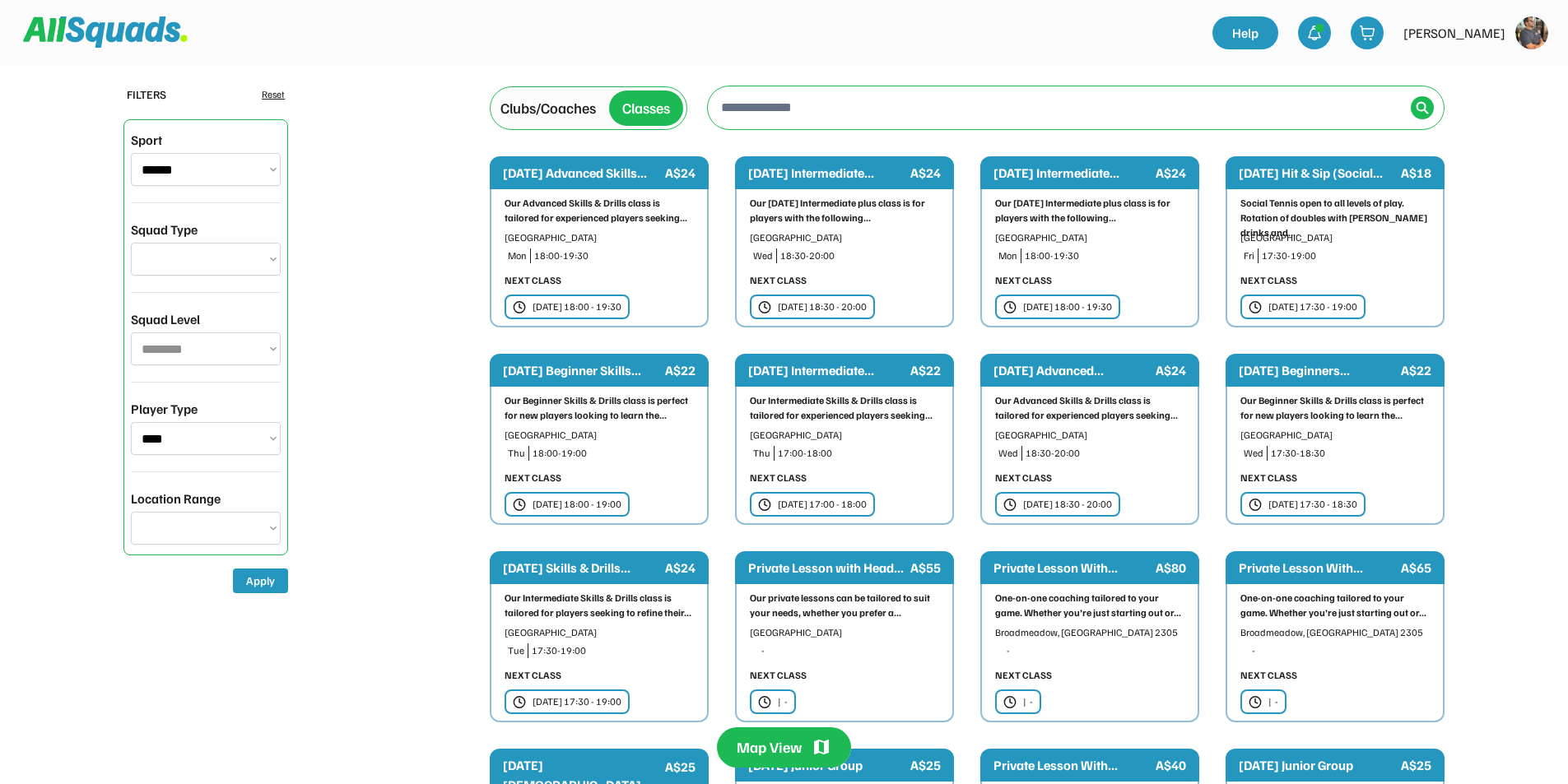 click on "**********" at bounding box center [206, 349] 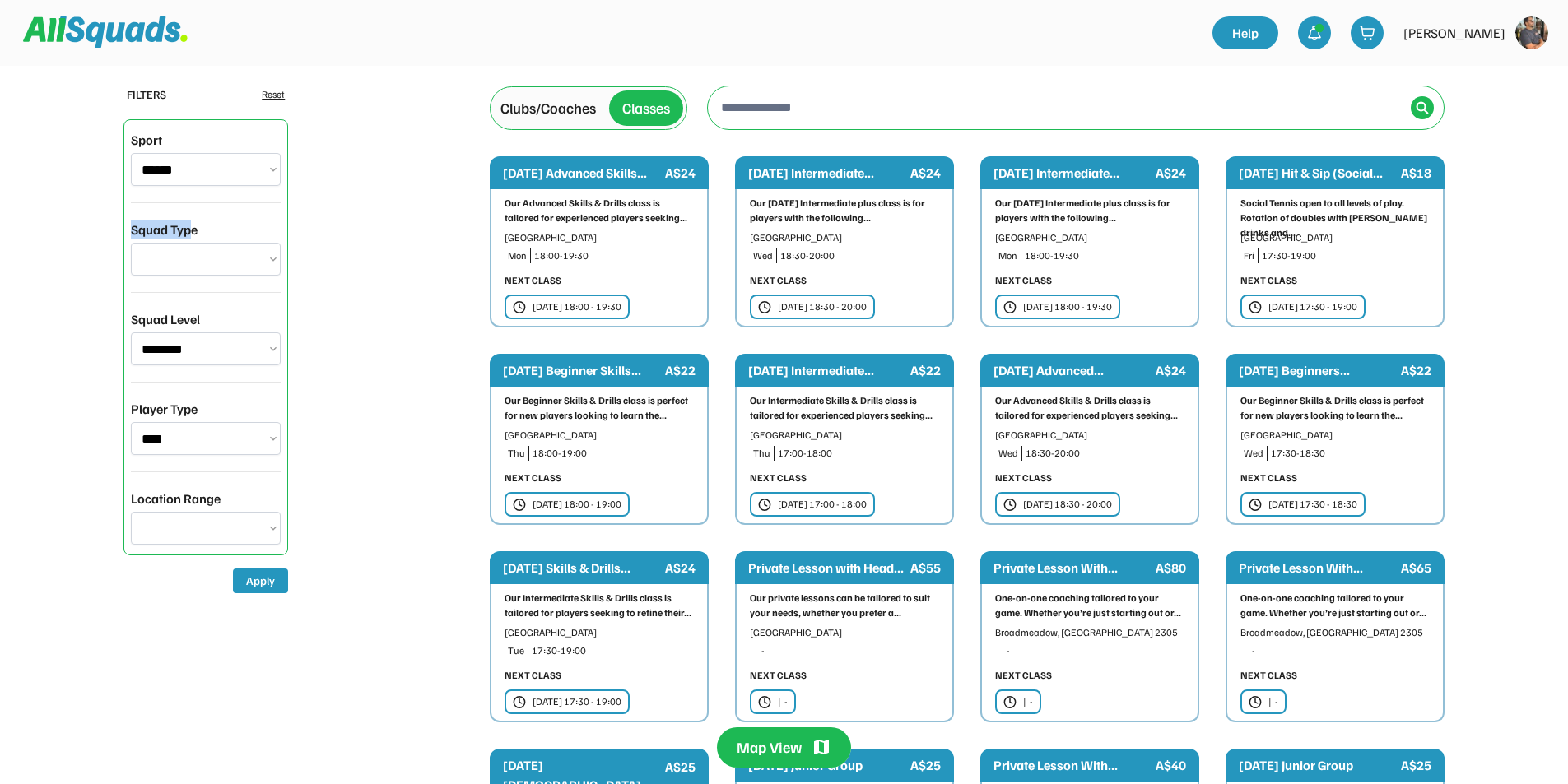 click on "**********" at bounding box center [206, 248] 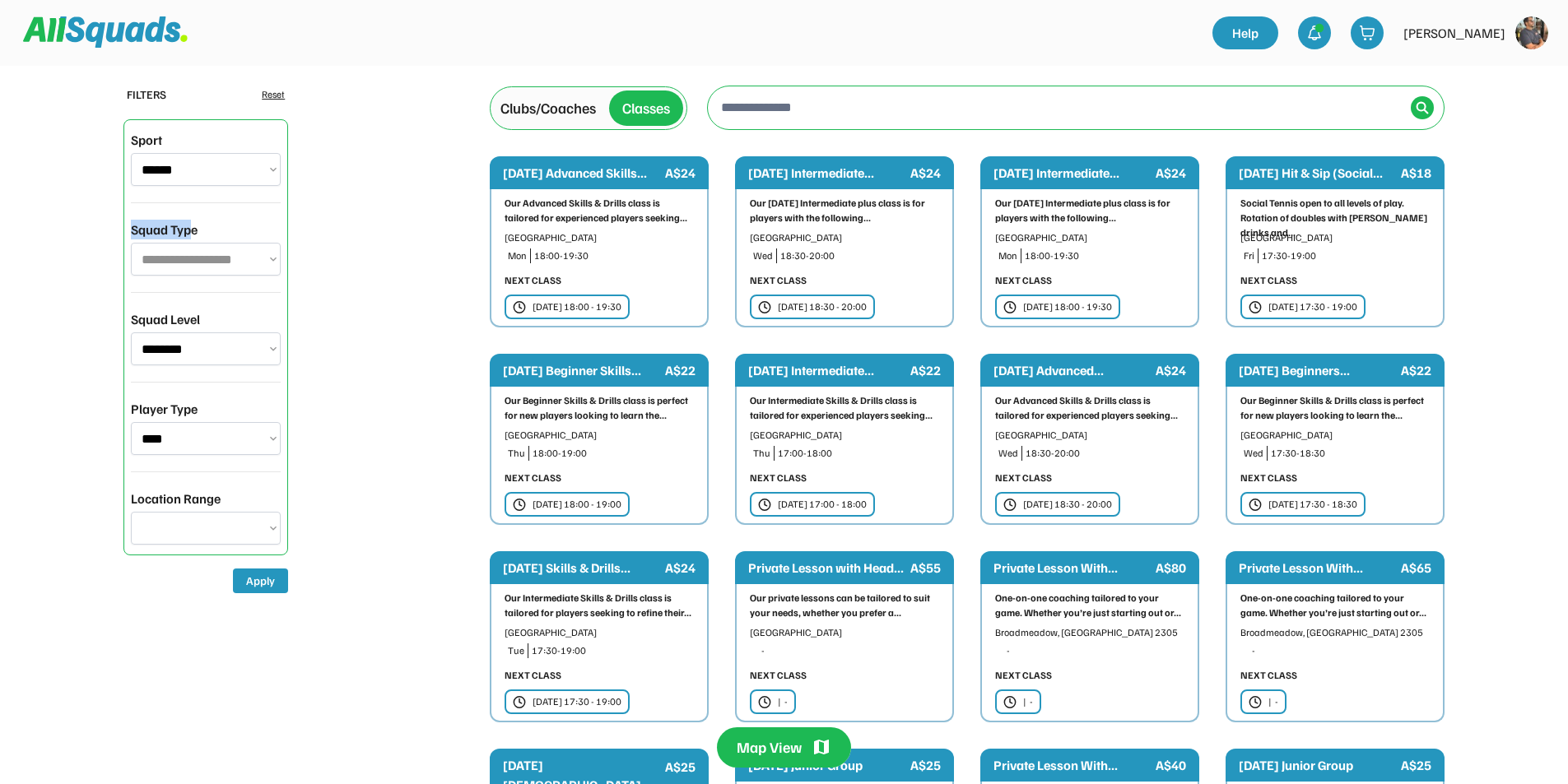 click on "**********" at bounding box center [206, 259] 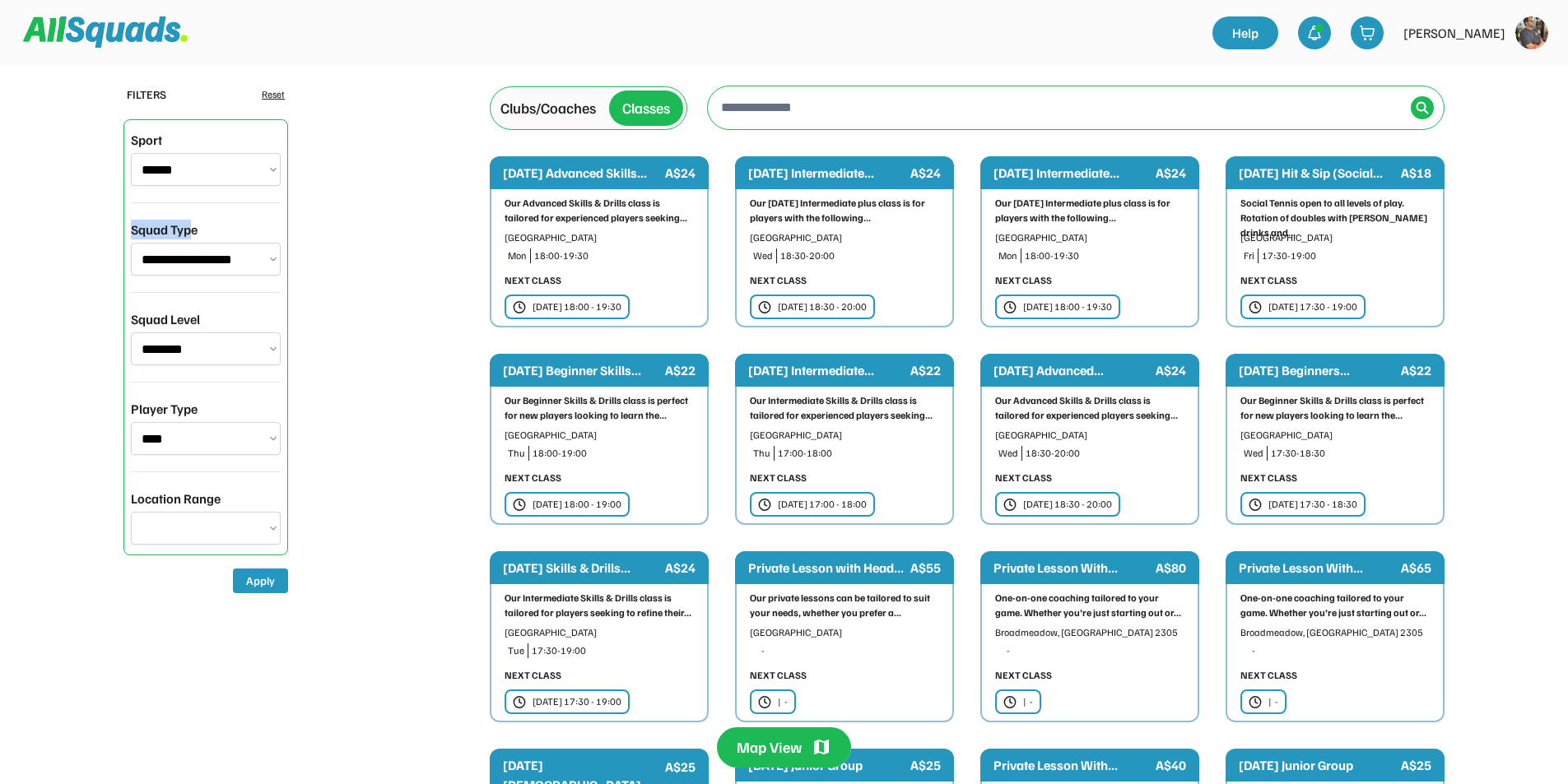 click on "*** *** **** **** **** *****" at bounding box center (206, 528) 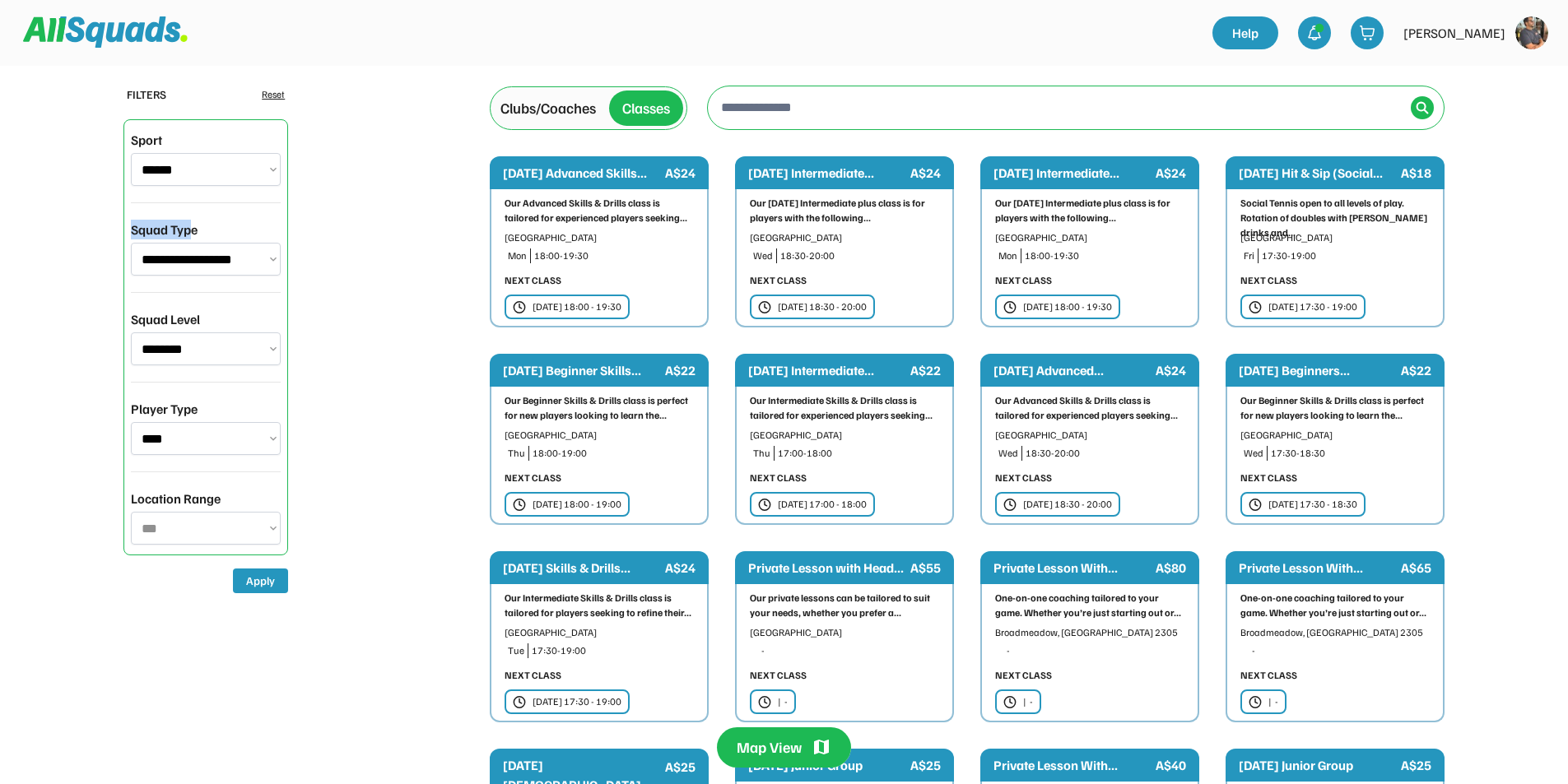 click on "*** *** **** **** **** *****" at bounding box center (206, 528) 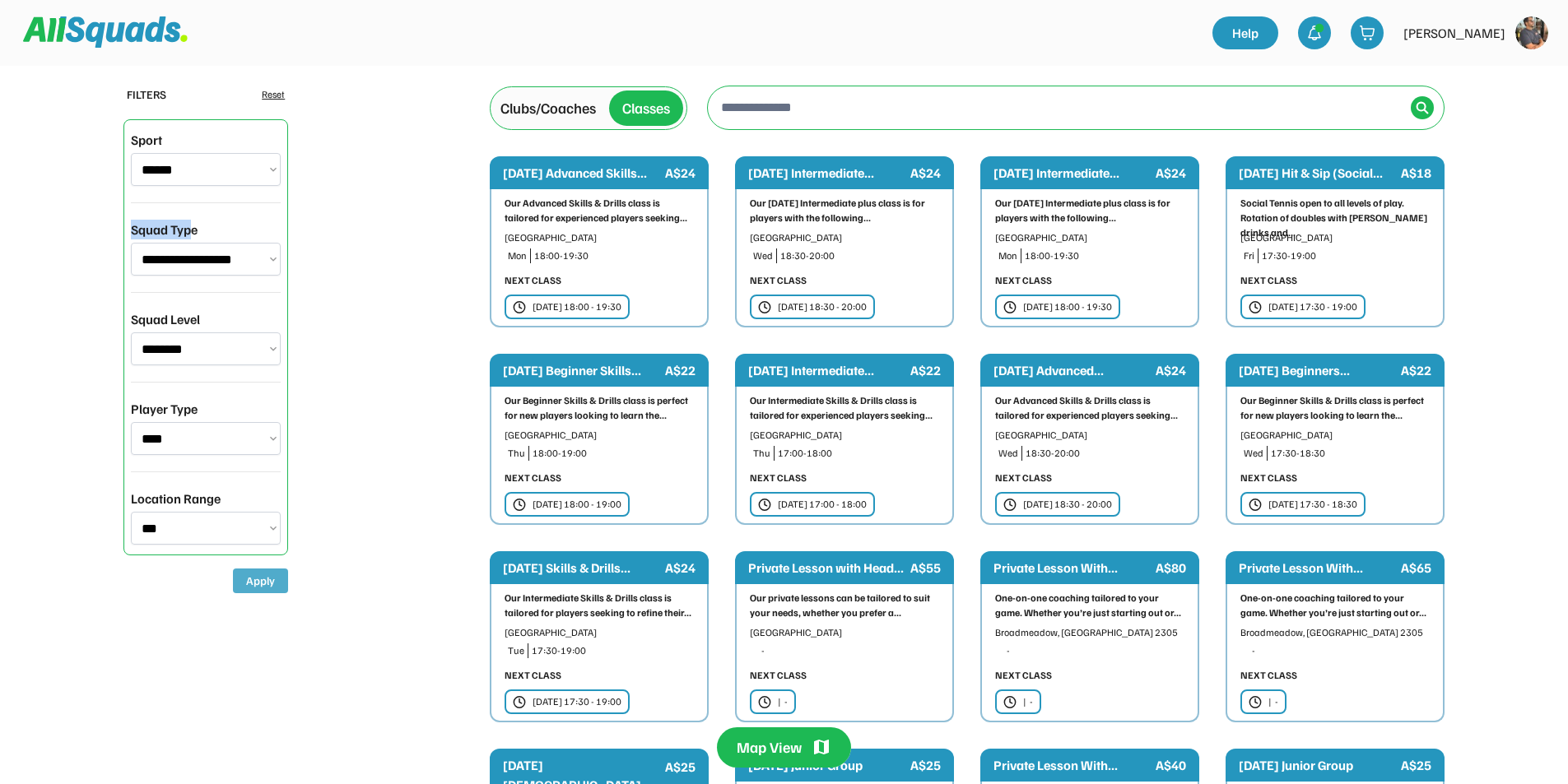 click on "Apply" at bounding box center (260, 581) 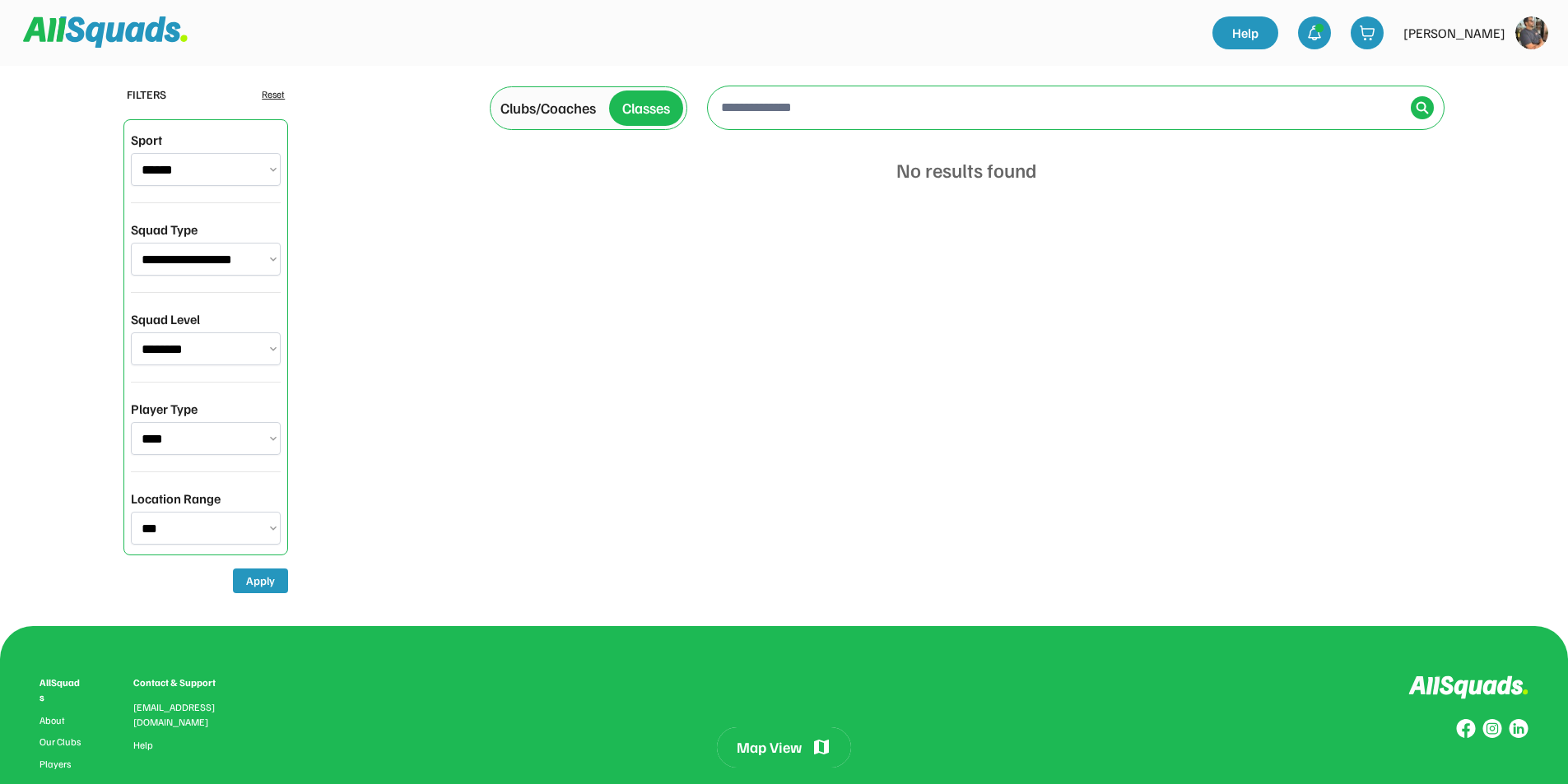 click at bounding box center [1061, 107] 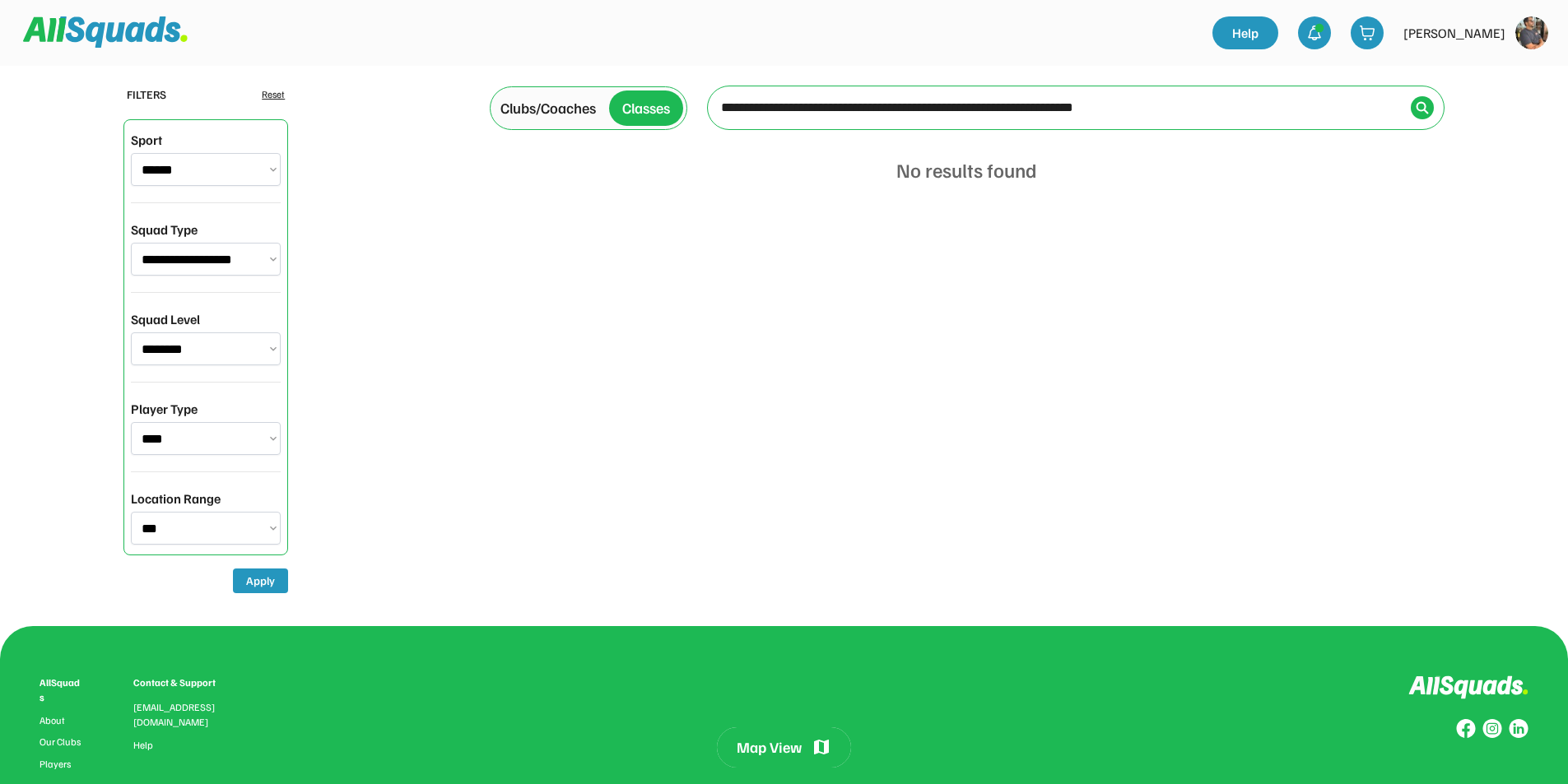 type on "**********" 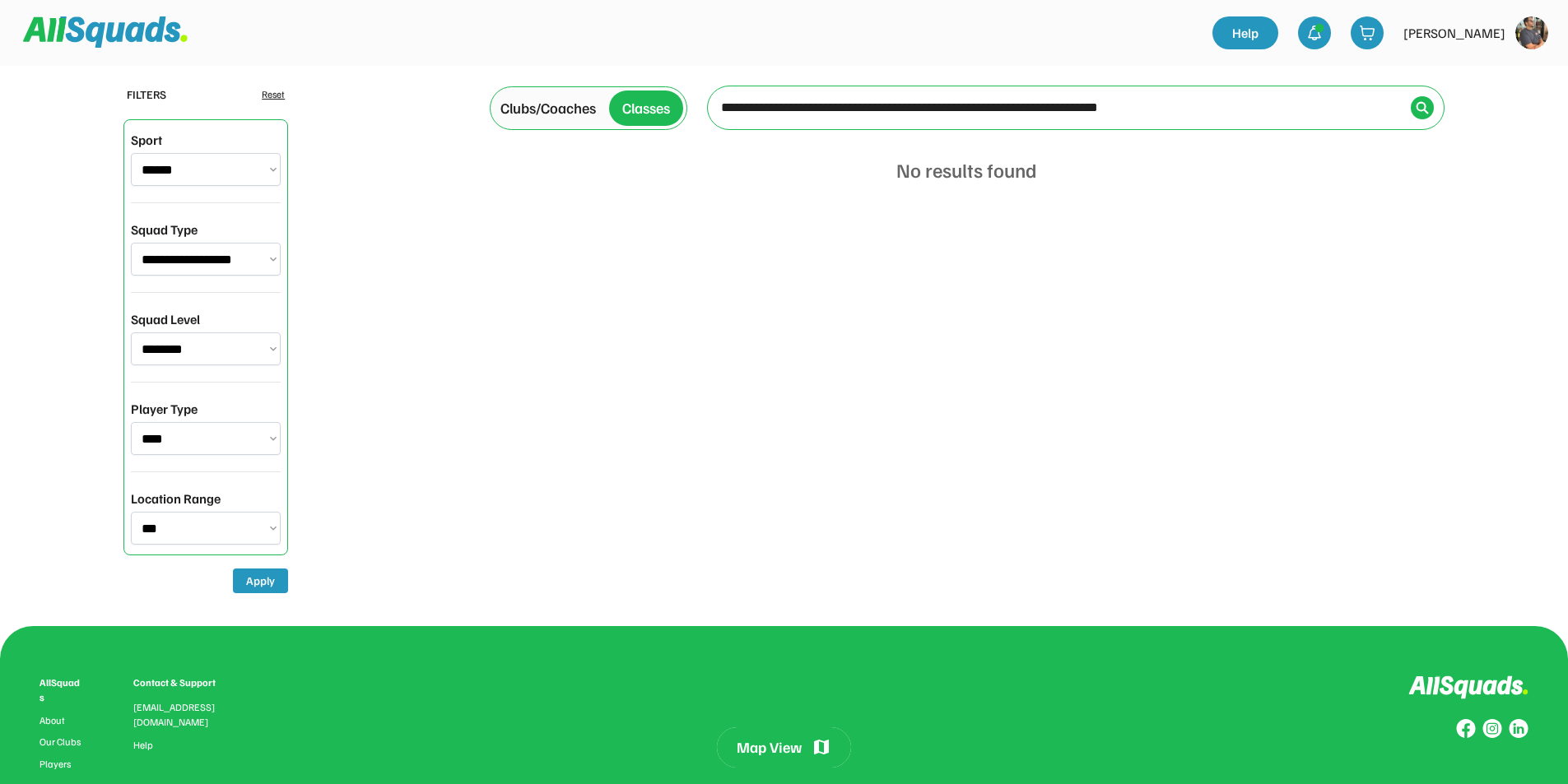 click on "**********" 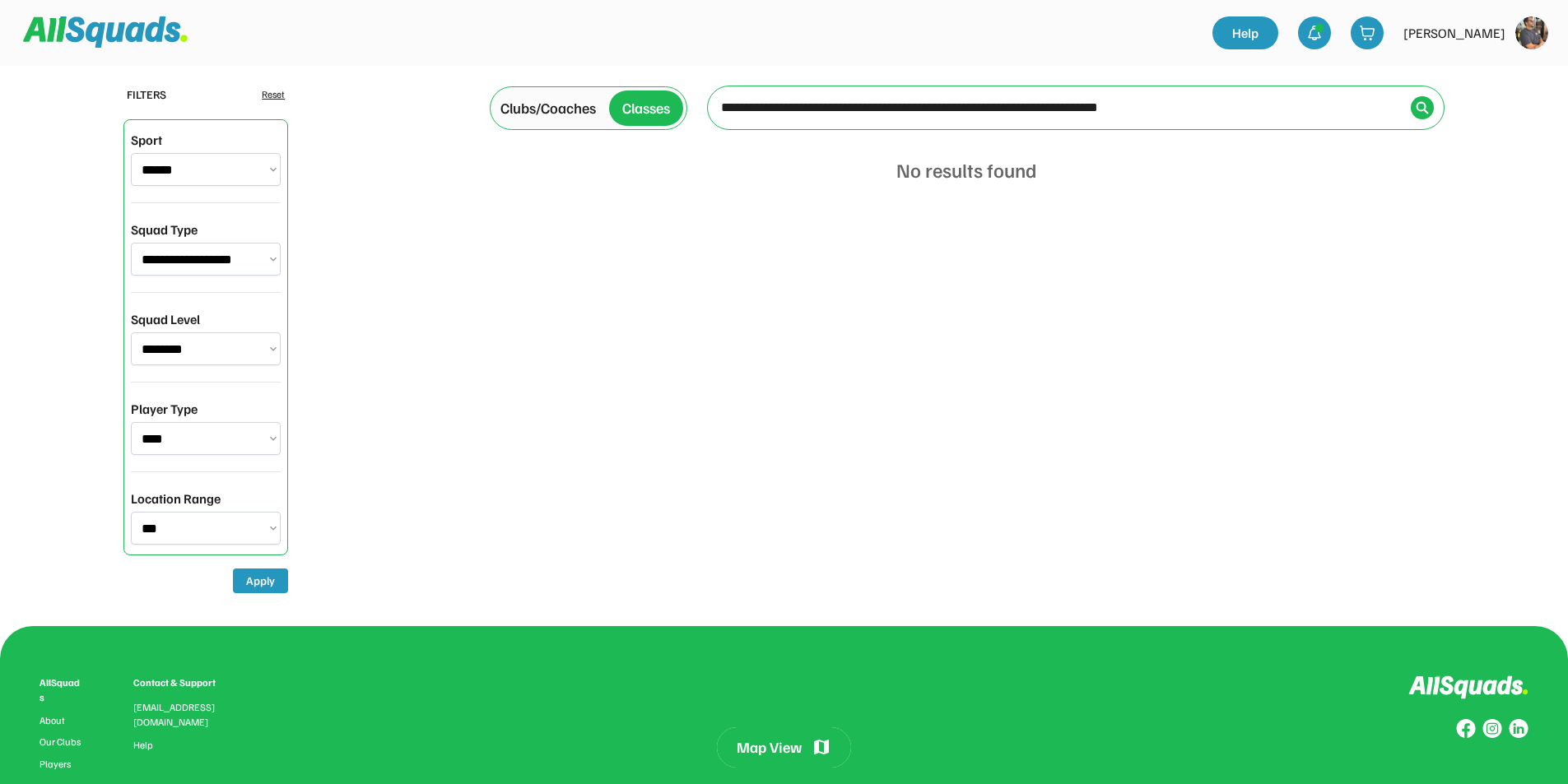 click on "*** *** **** **** **** *****" at bounding box center [206, 528] 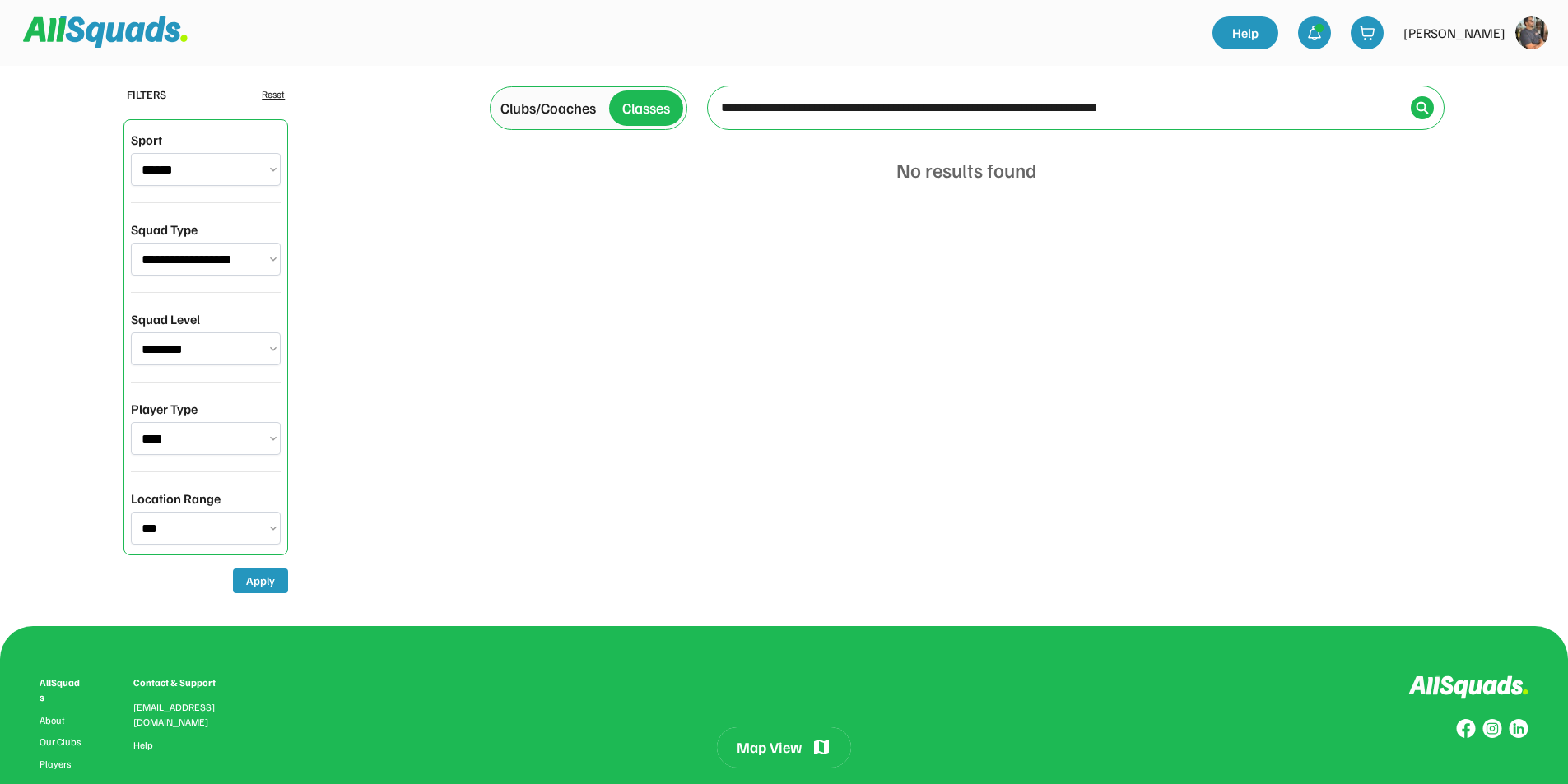 select on "*******" 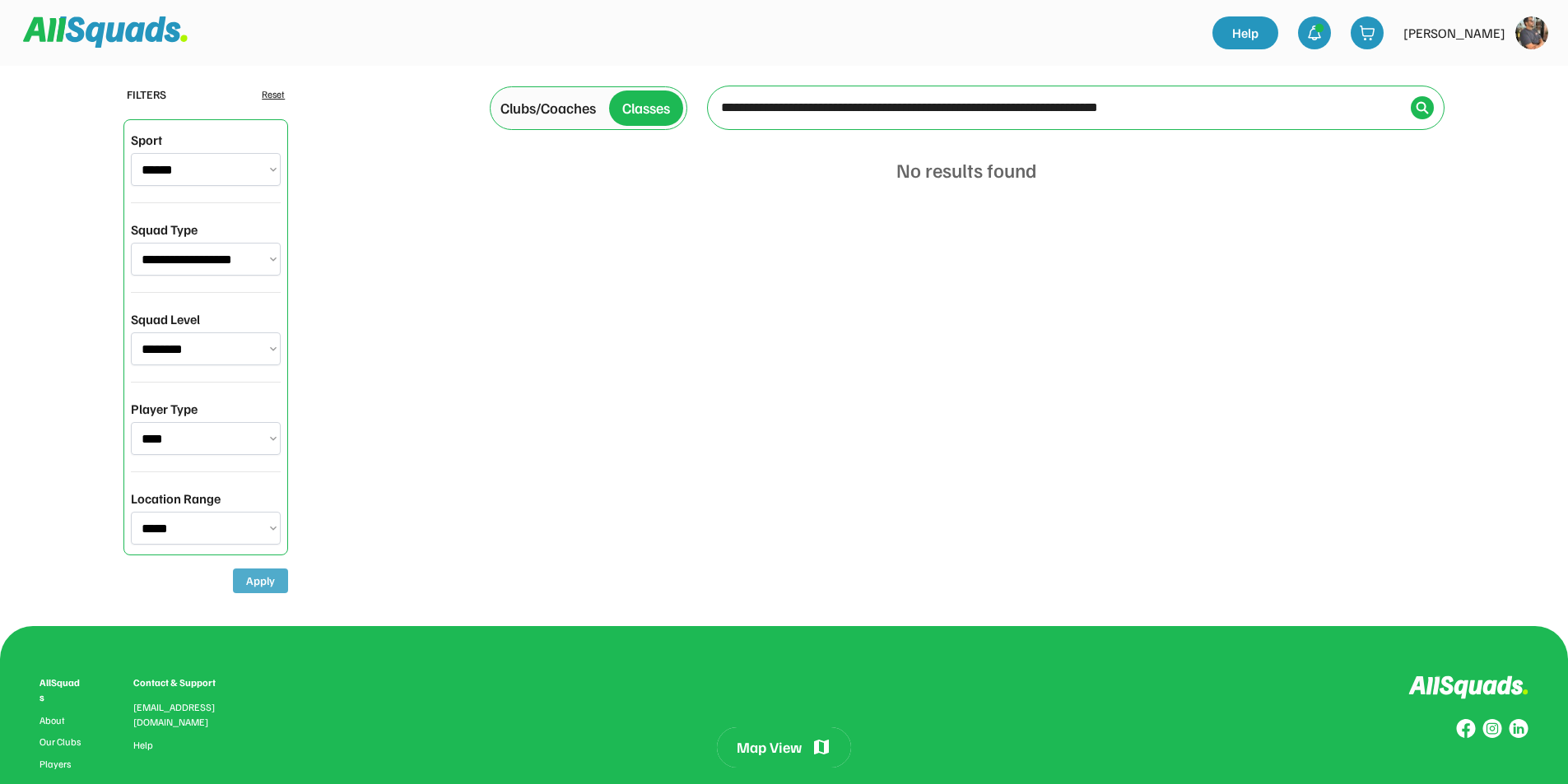 click on "Apply" at bounding box center [260, 581] 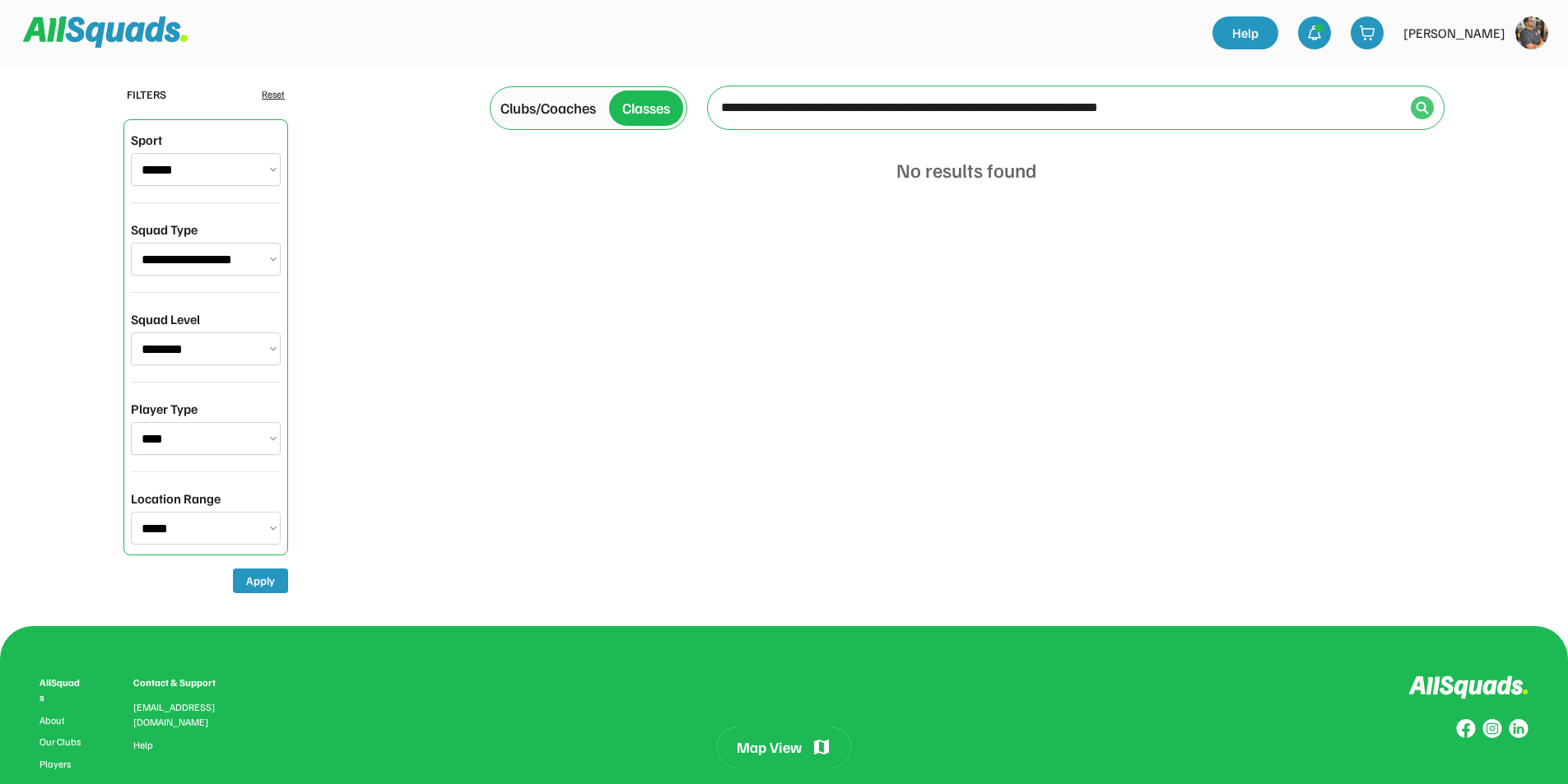 click at bounding box center (1422, 108) 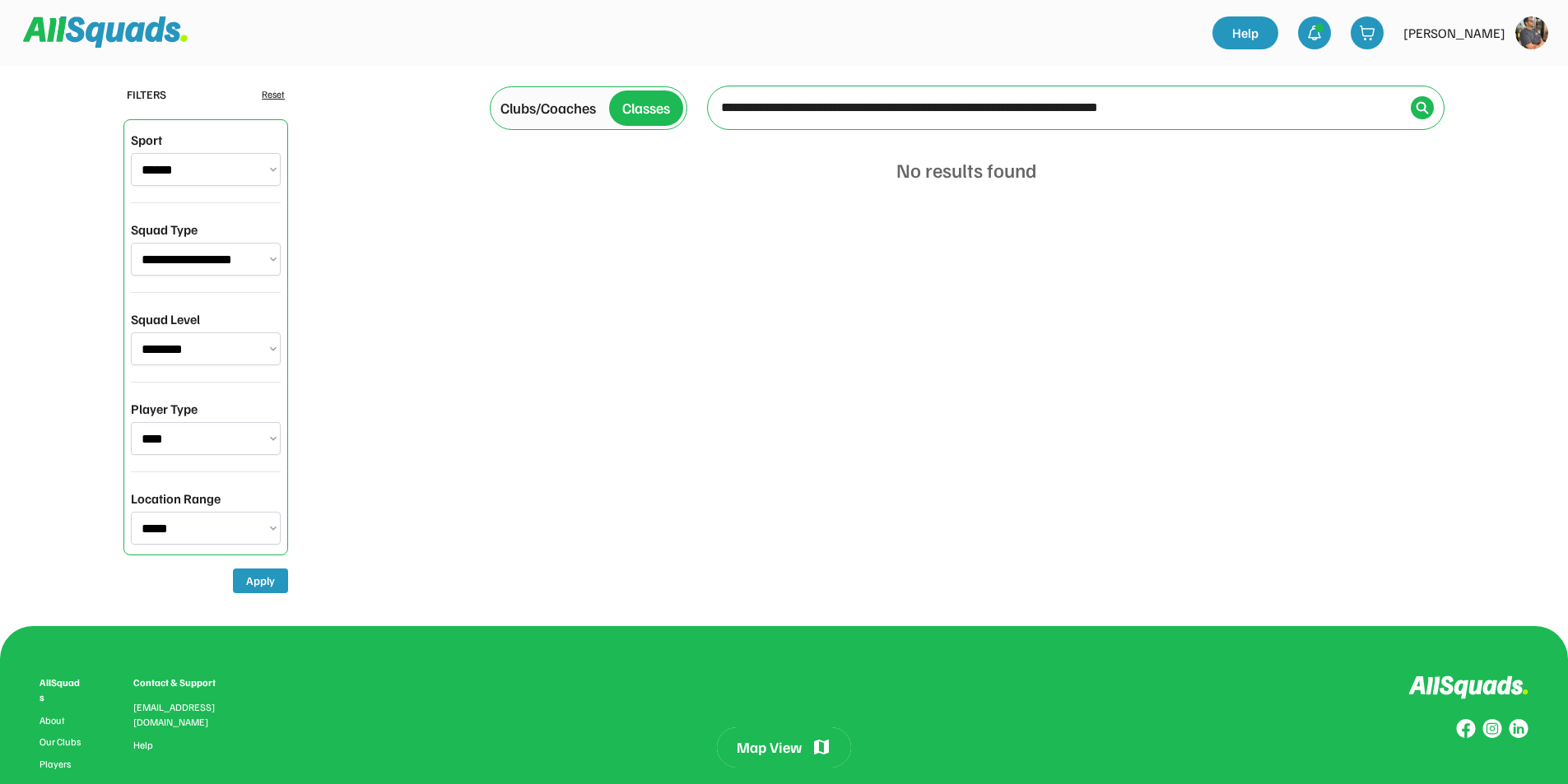 click on "Classes" at bounding box center (646, 108) 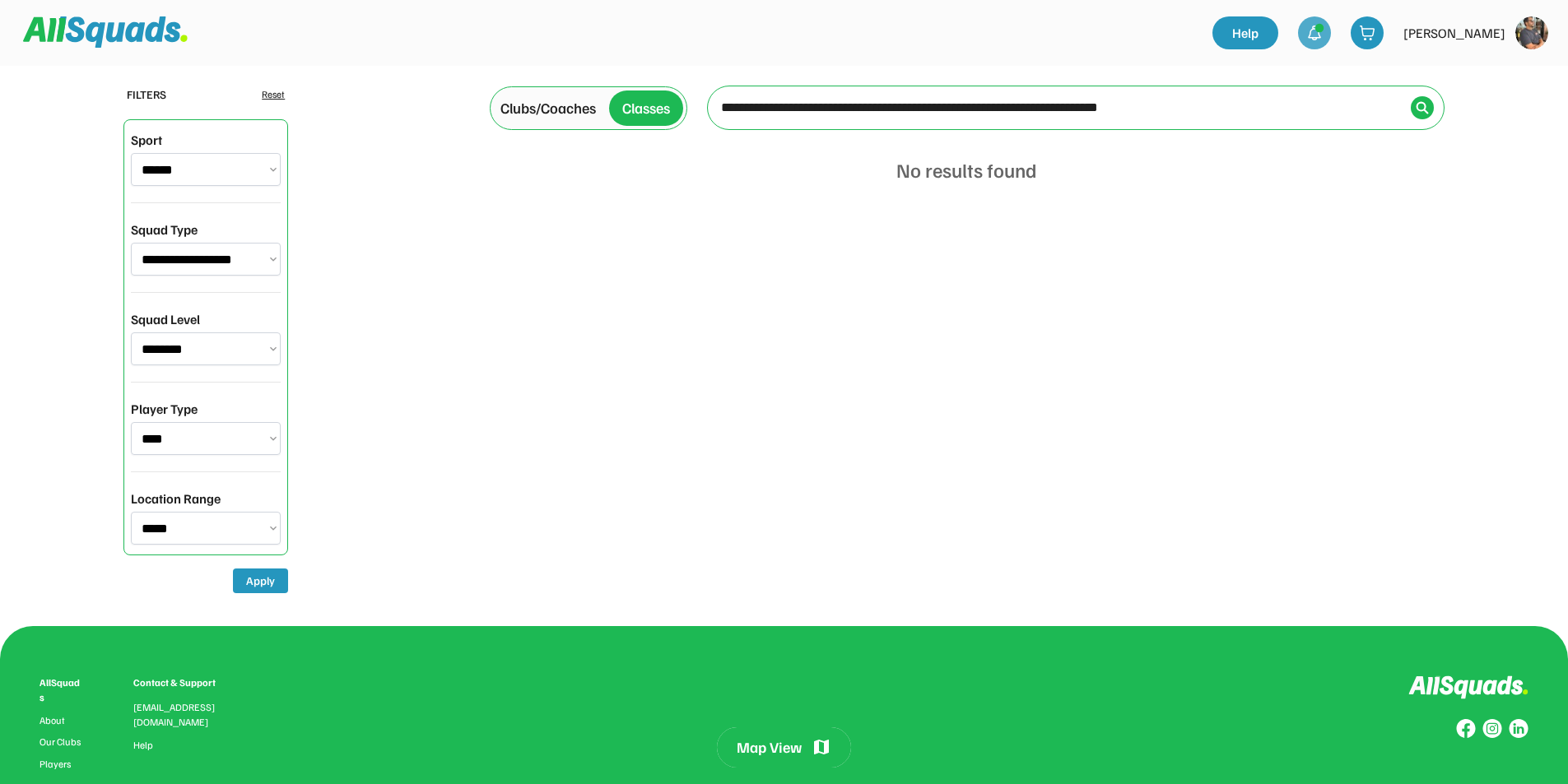 click at bounding box center [1314, 33] 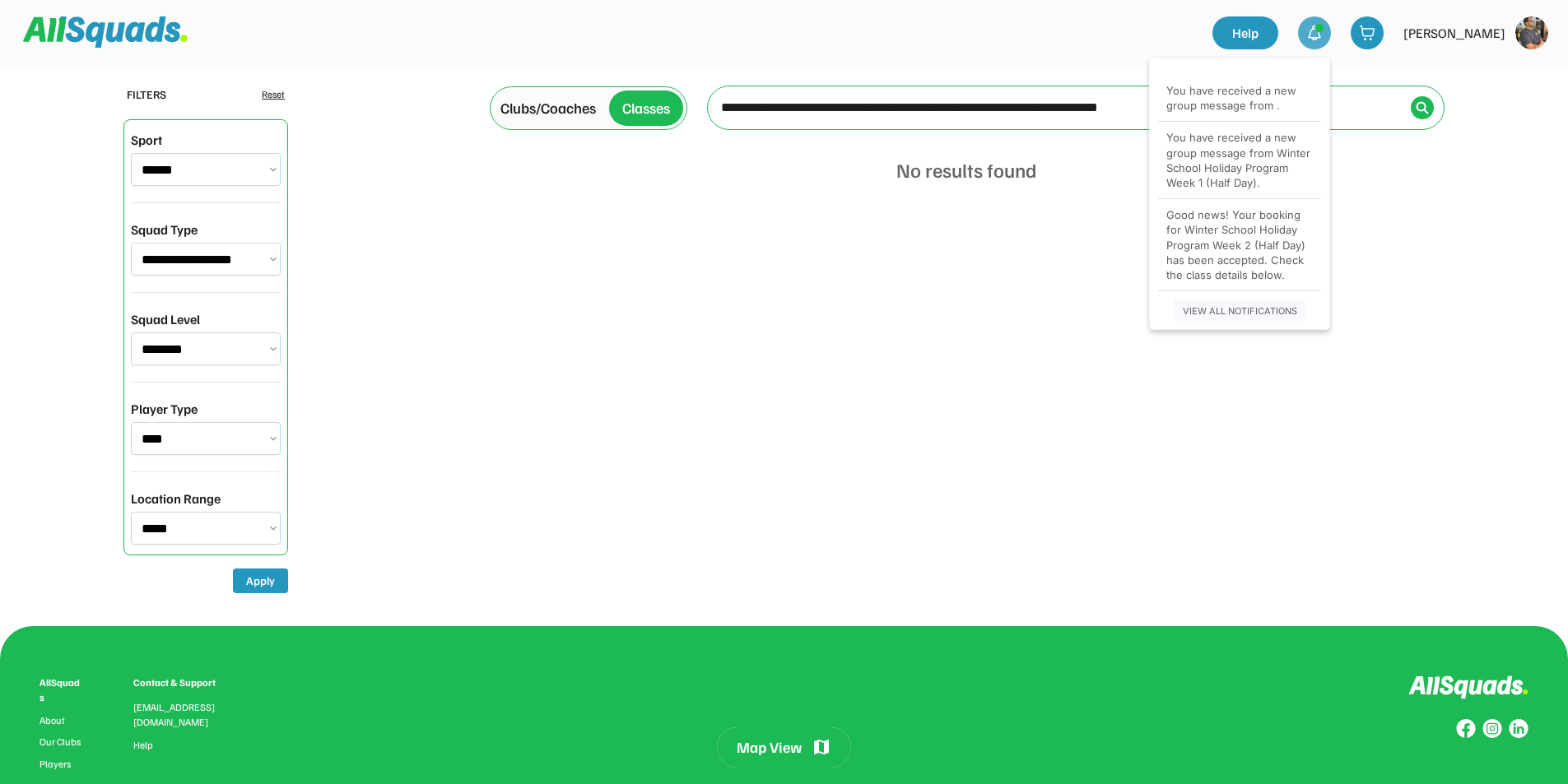 click on "You have received a new group message from ." at bounding box center [1240, 98] 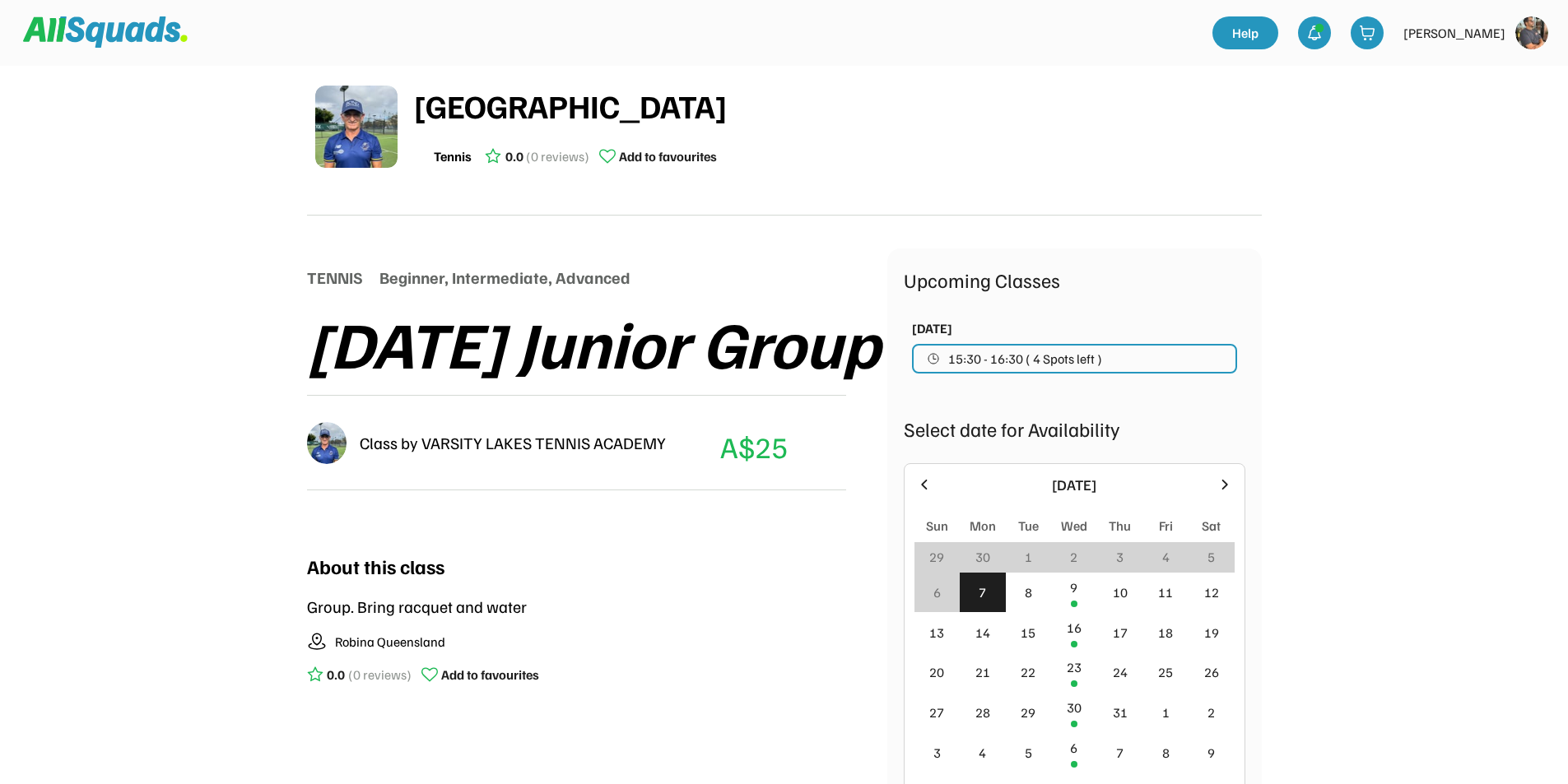 scroll, scrollTop: 0, scrollLeft: 0, axis: both 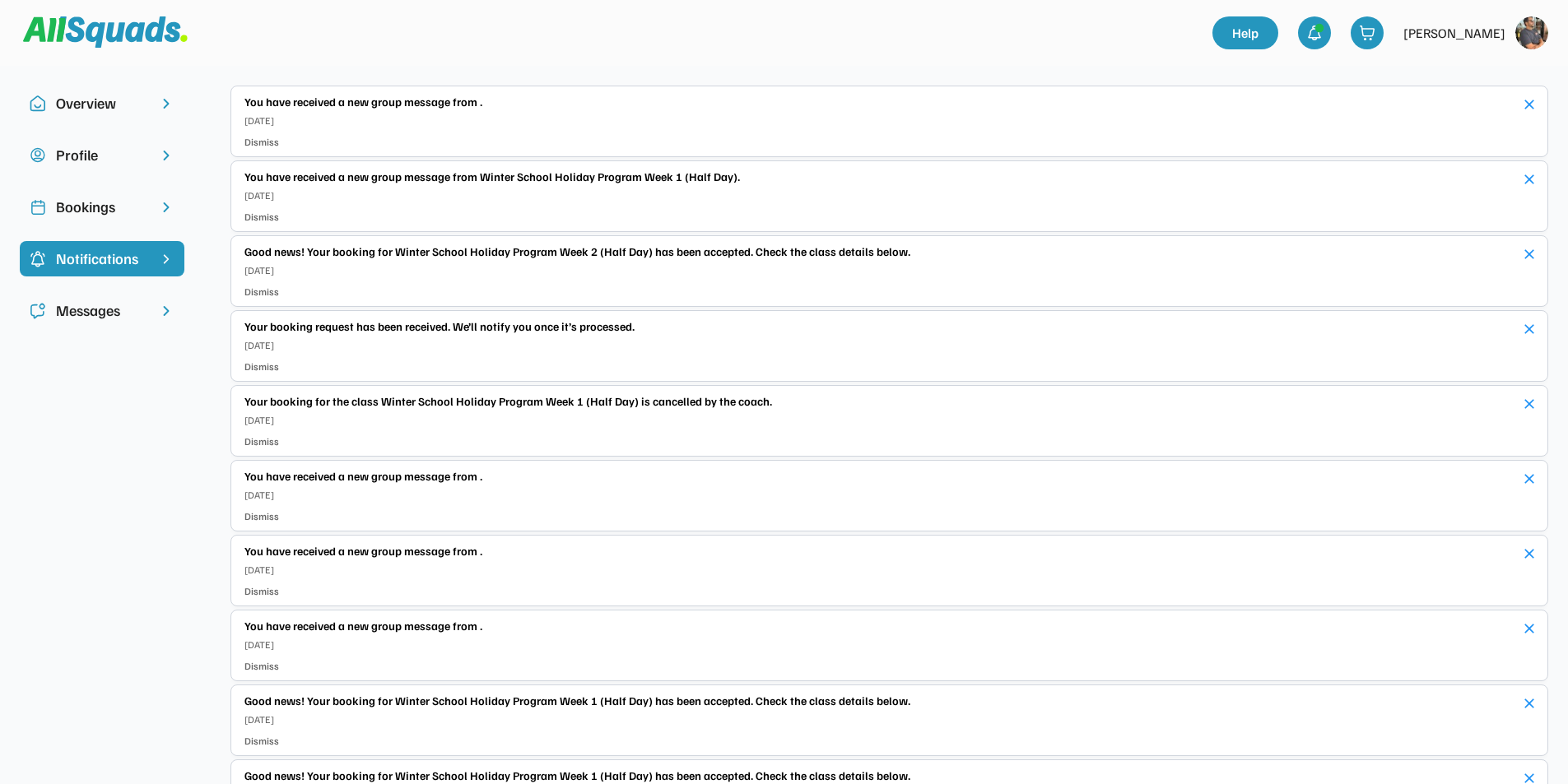 click on "Bookings" at bounding box center (102, 206) 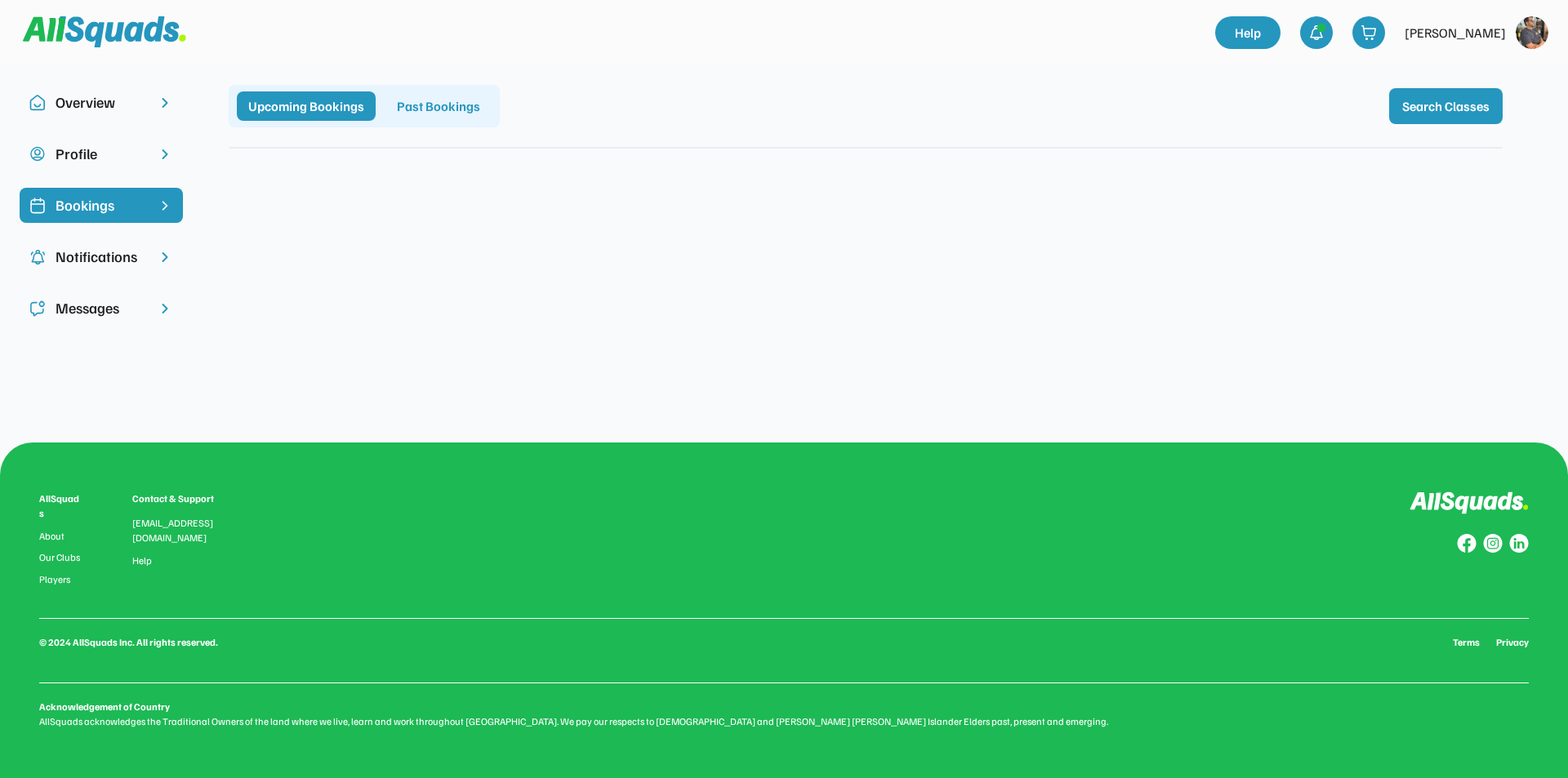 click on "Upcoming Bookings" at bounding box center (306, 106) 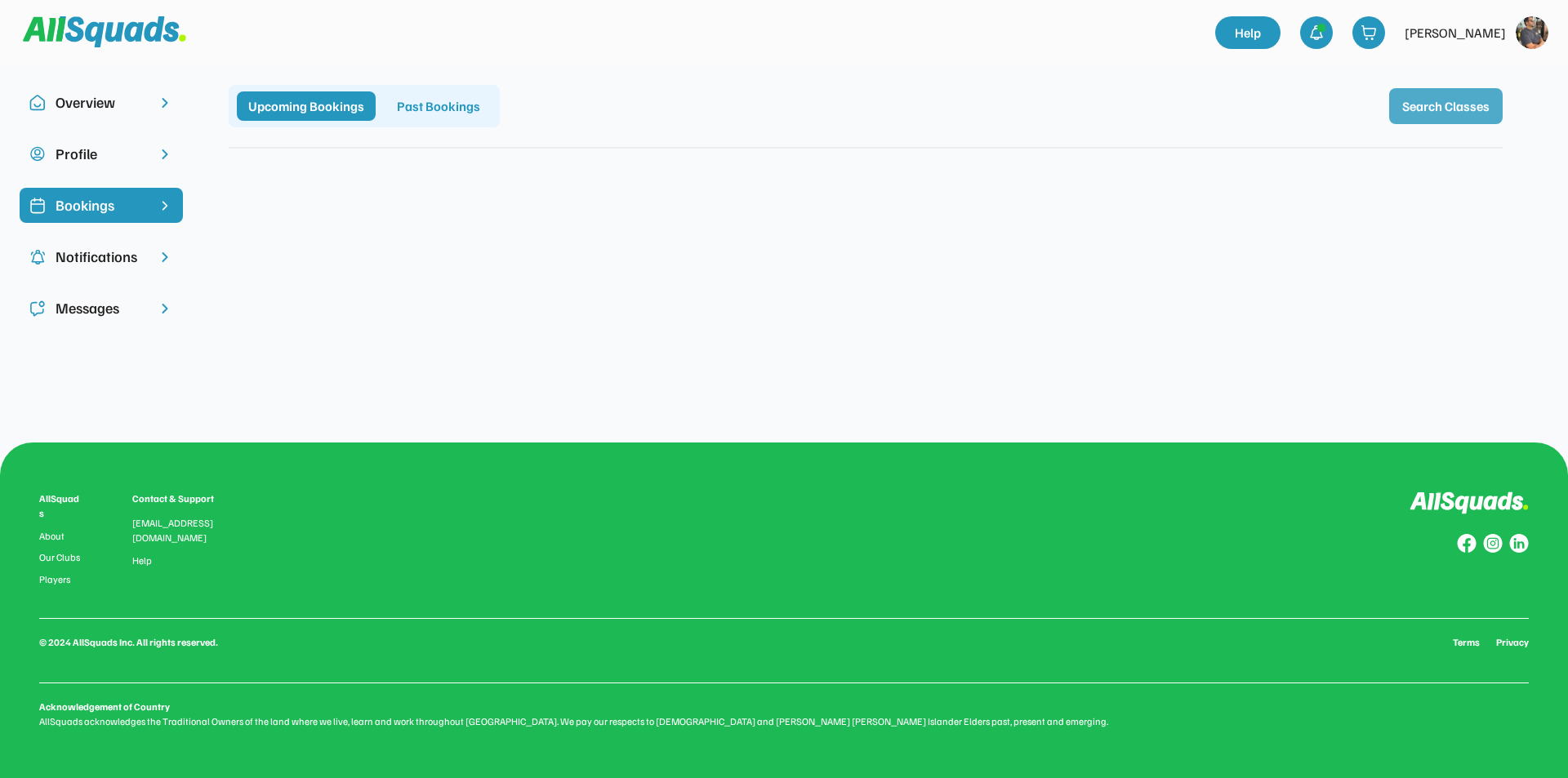 click on "Search Classes" at bounding box center (1446, 106) 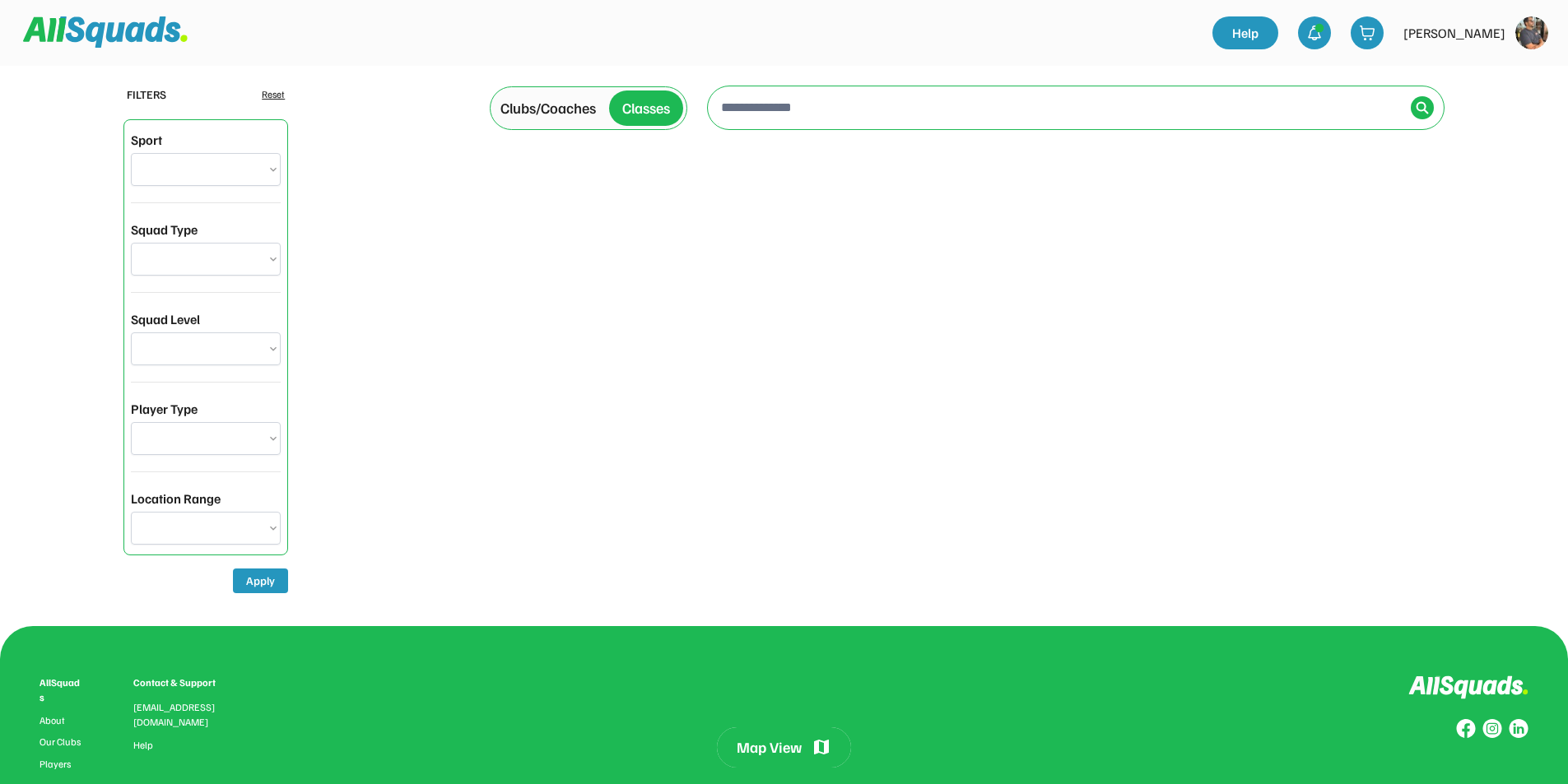 scroll, scrollTop: 0, scrollLeft: 0, axis: both 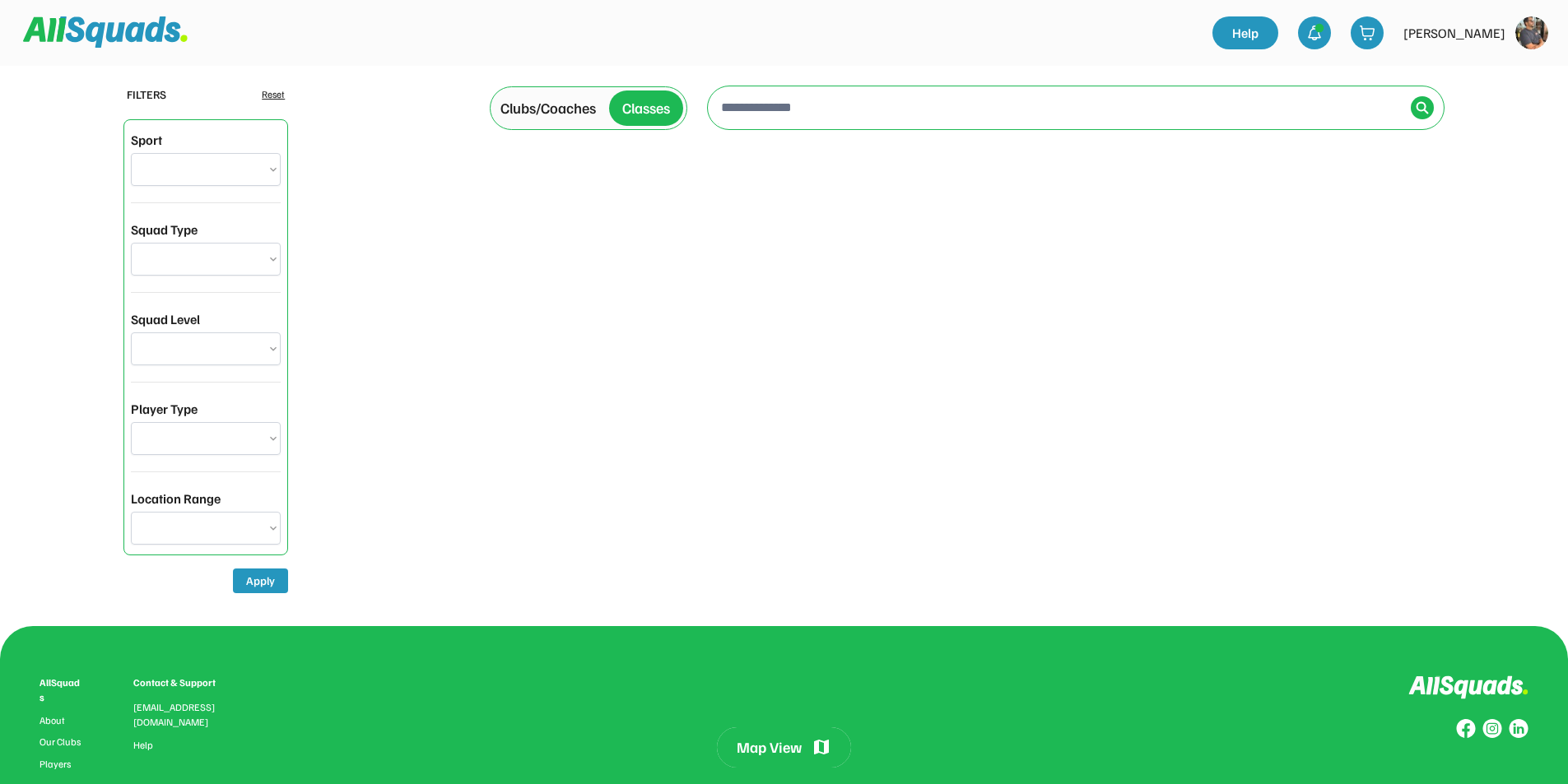 click at bounding box center [206, 169] 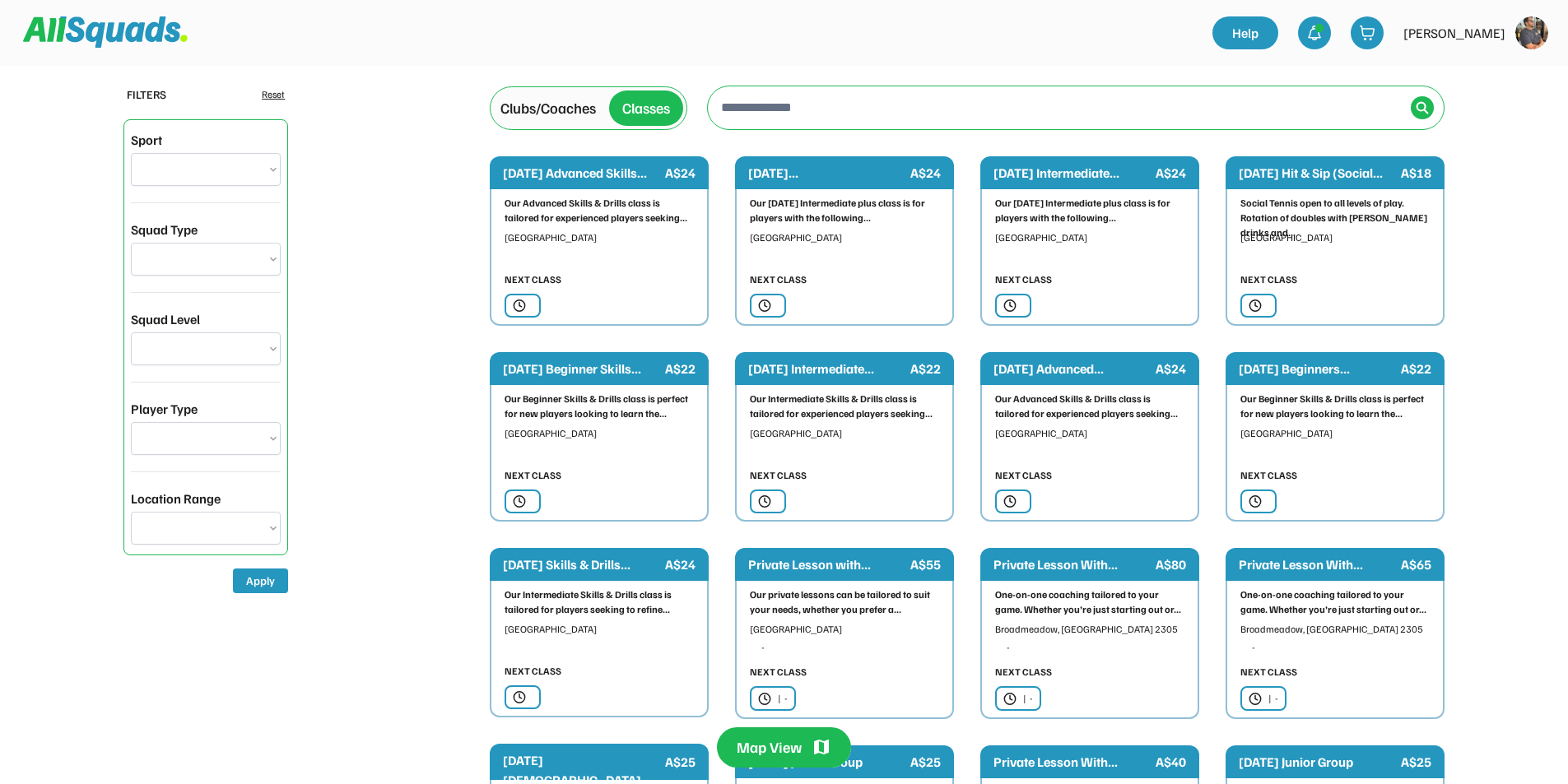 click on "**********" at bounding box center (206, 169) 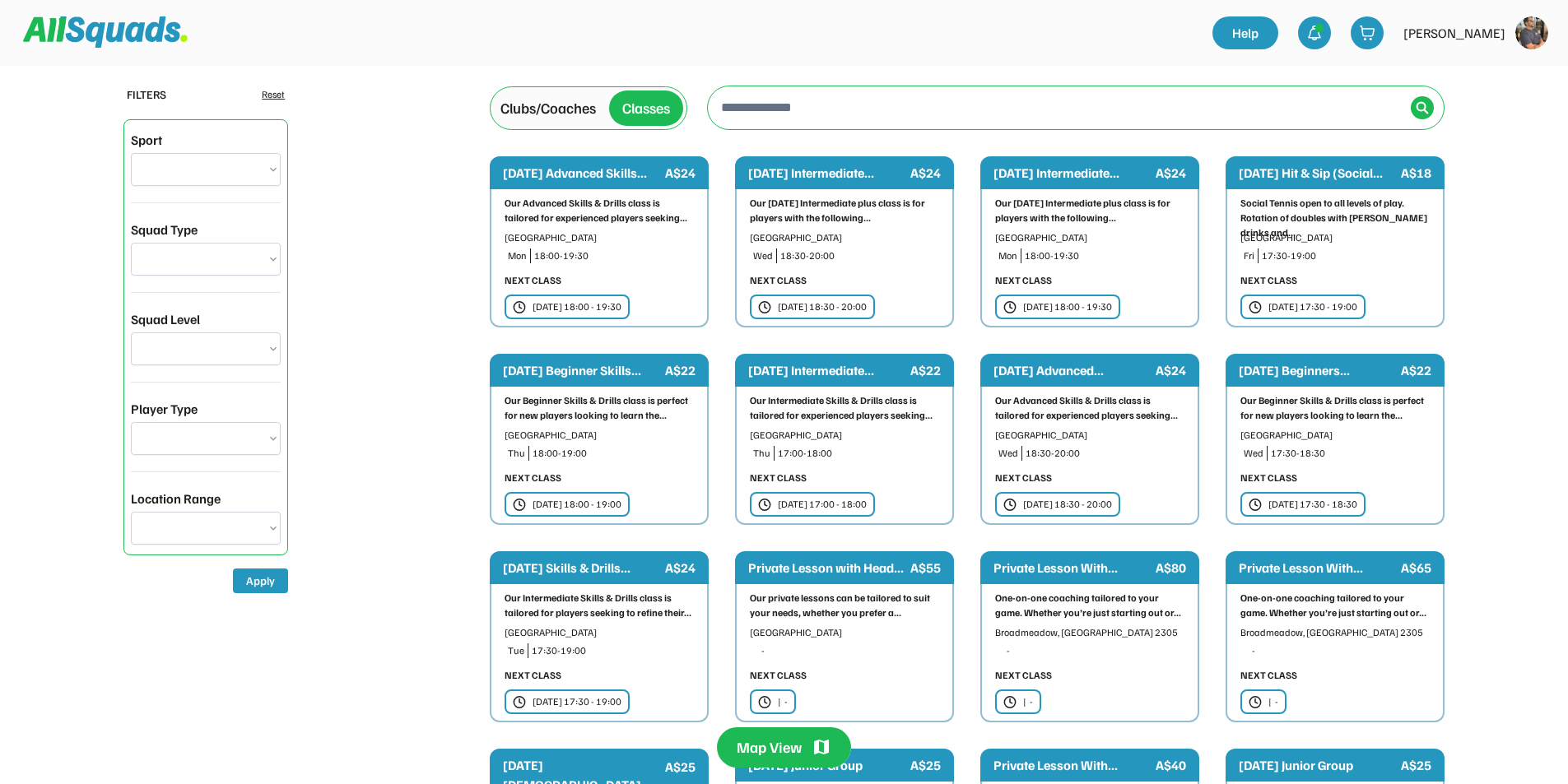 click on "**********" 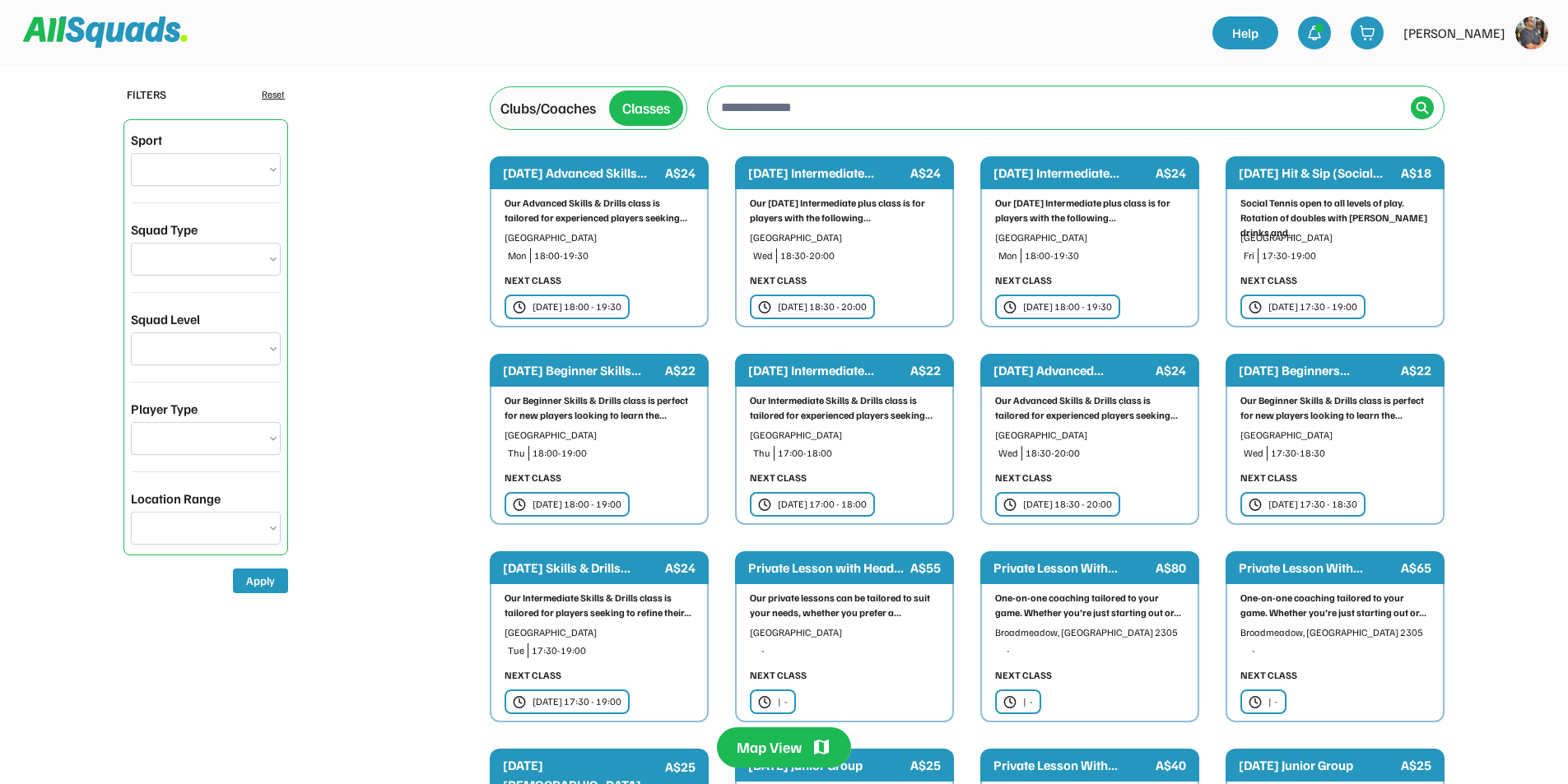 select on "**********" 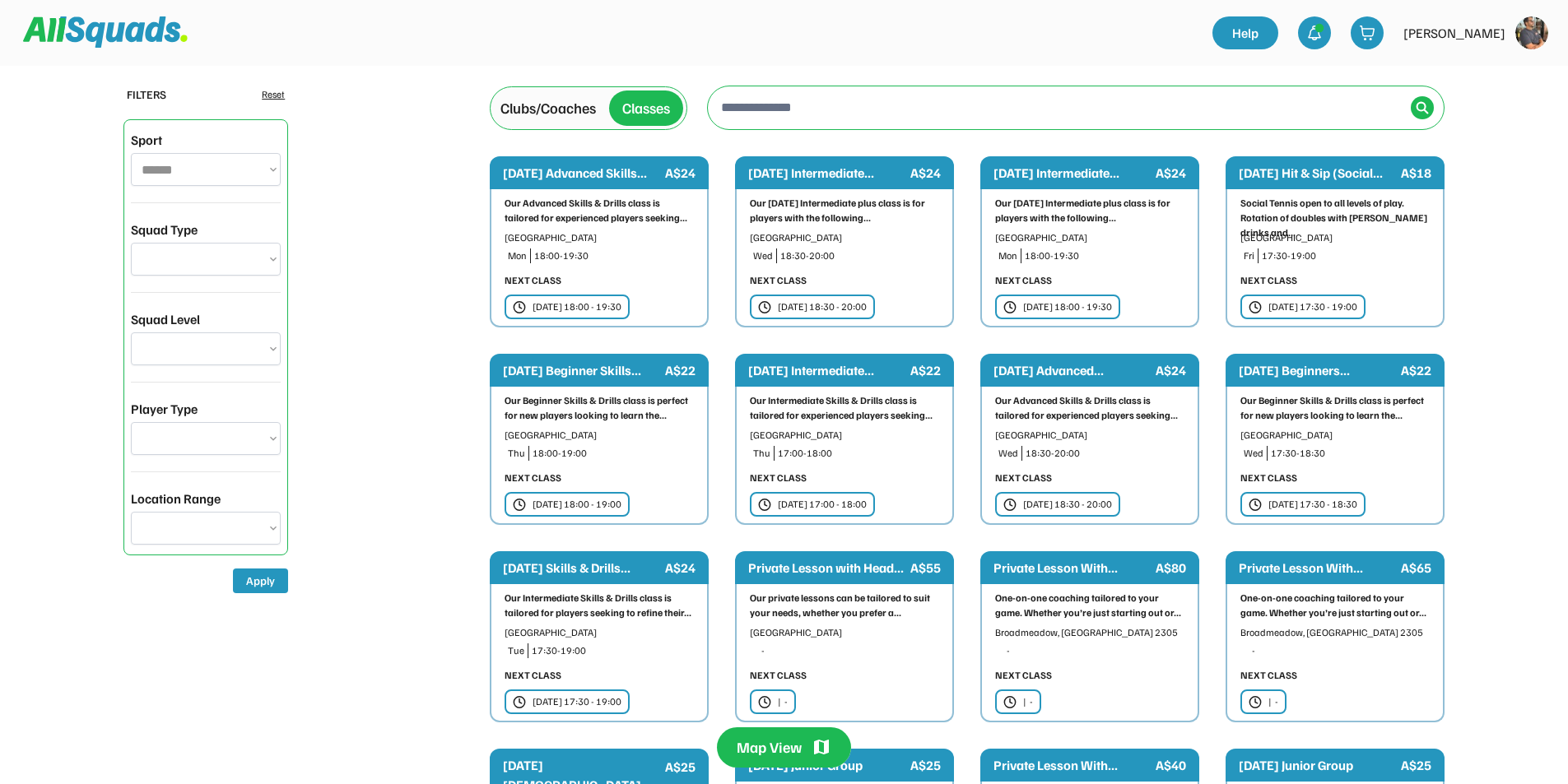 click on "**********" at bounding box center (206, 169) 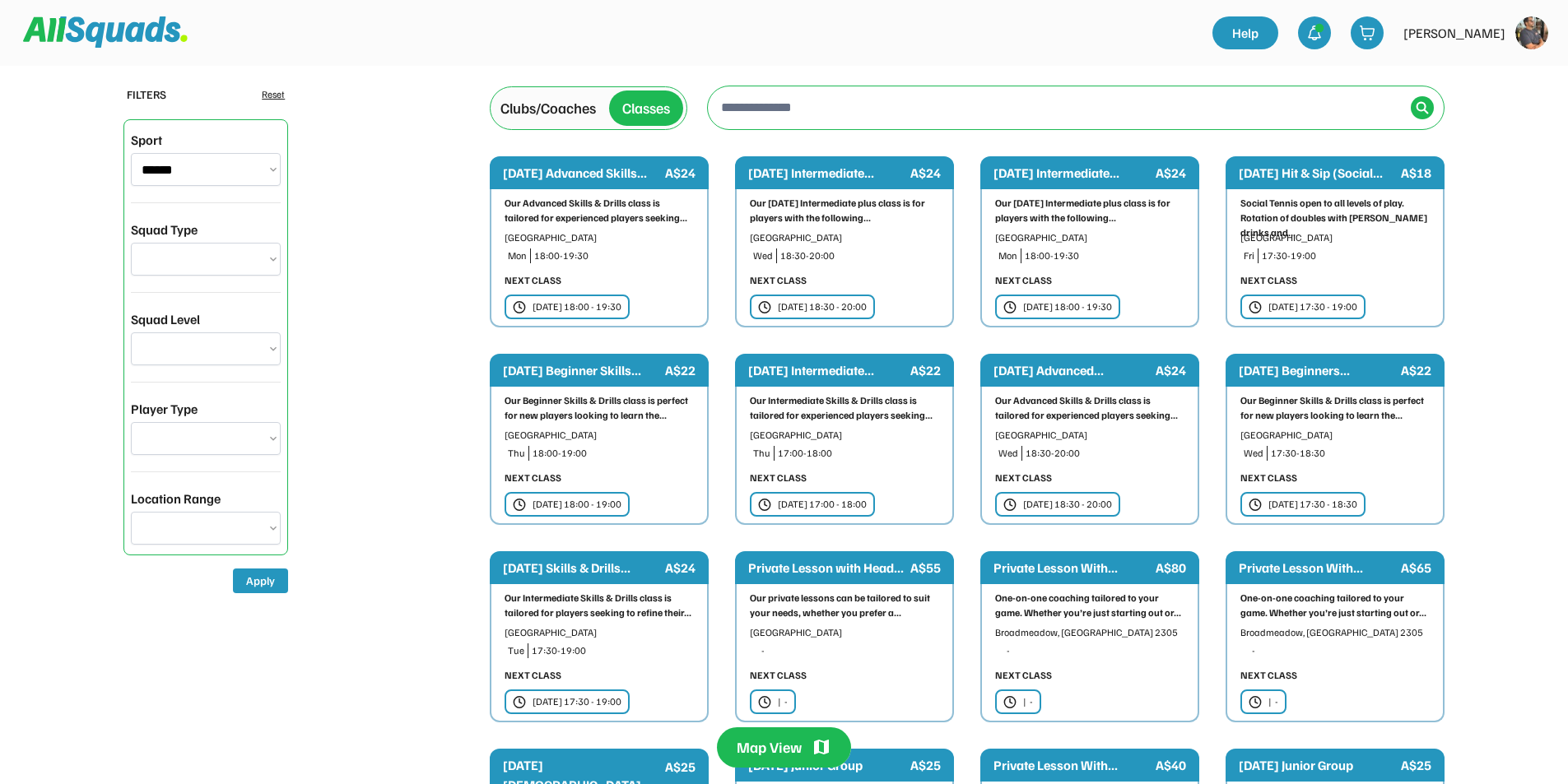 click on "**********" at bounding box center [206, 259] 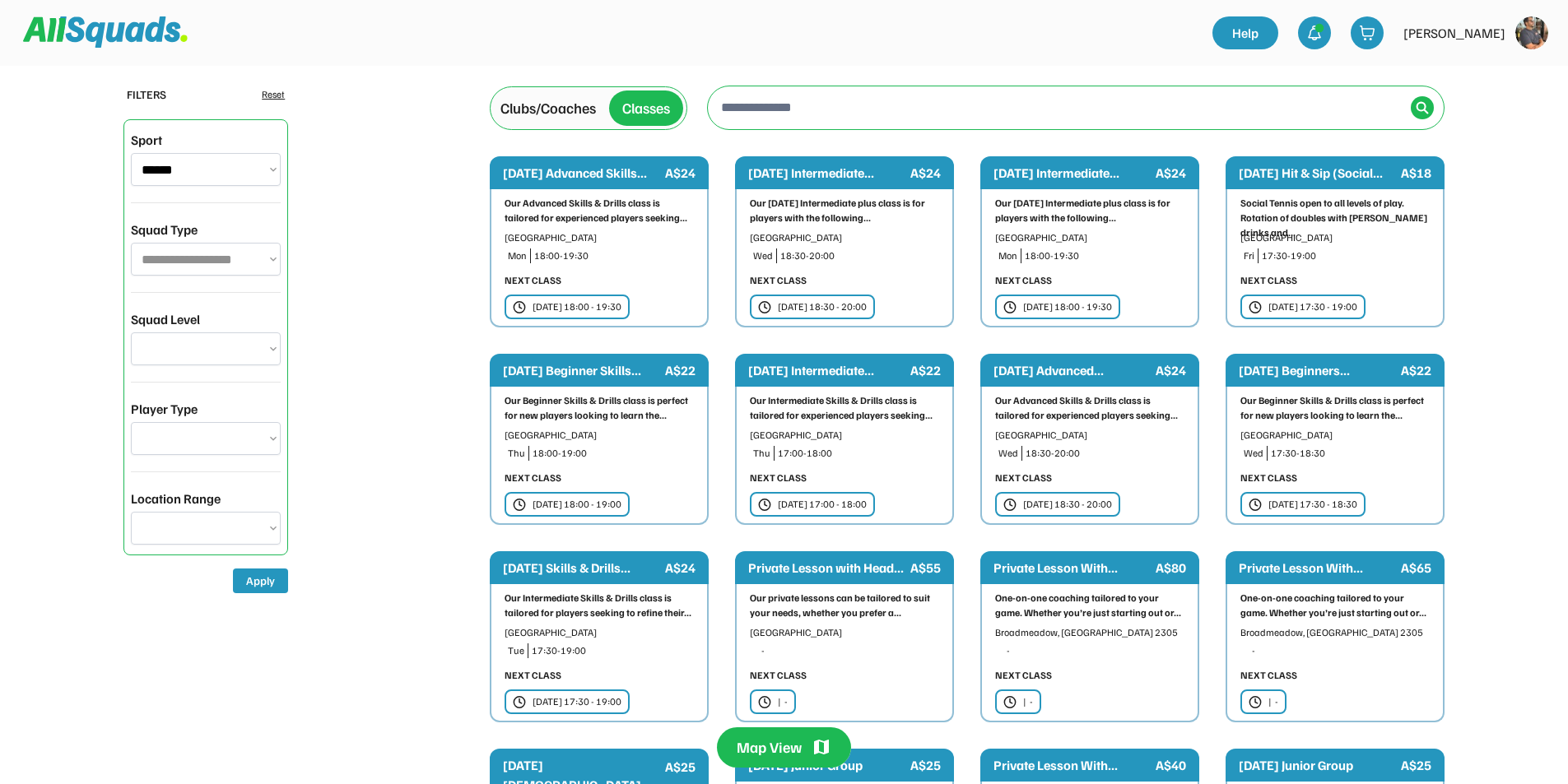click on "**********" at bounding box center [206, 259] 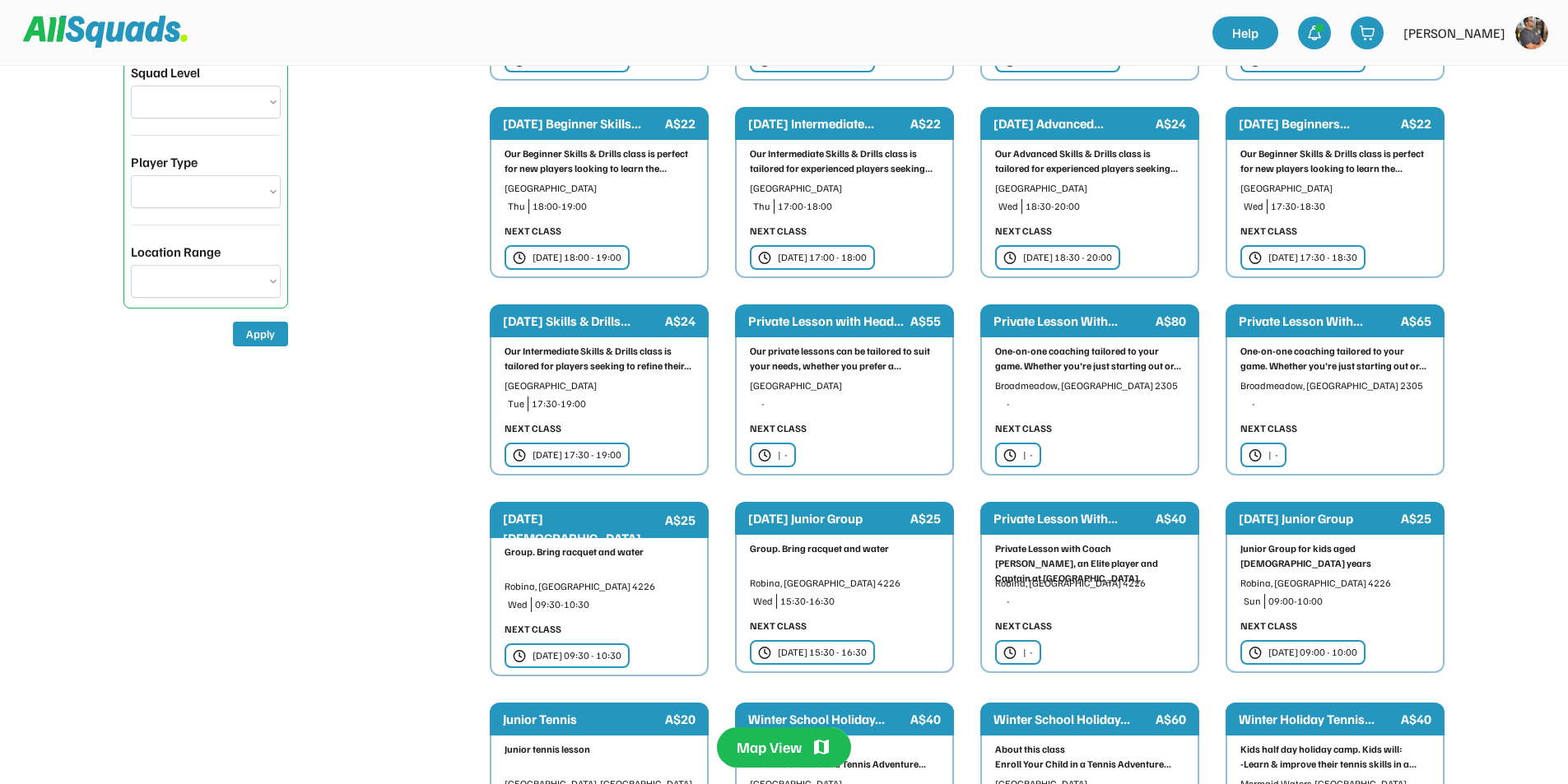 scroll, scrollTop: 329, scrollLeft: 0, axis: vertical 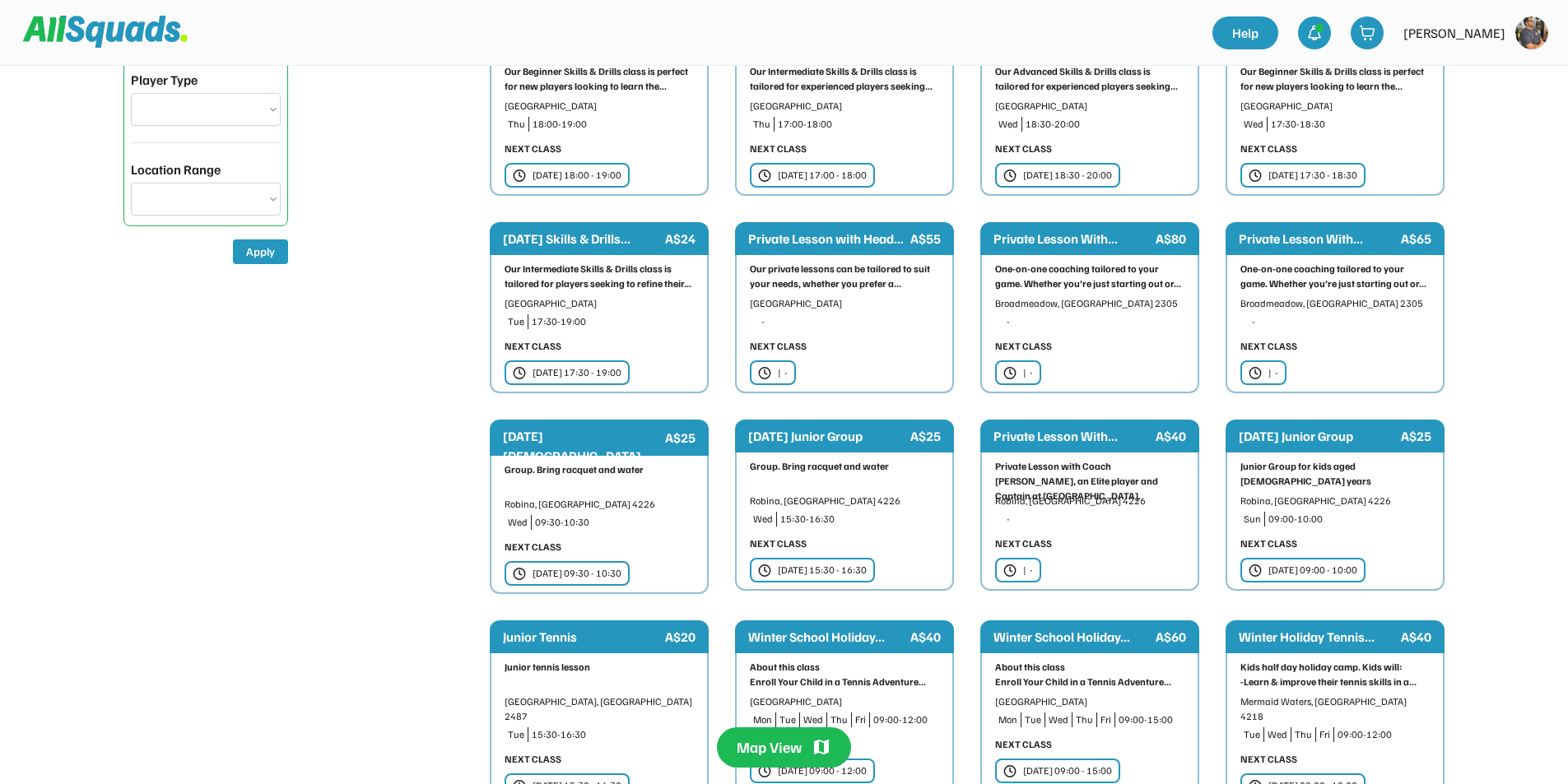 click on "Group. Bring racquet and water" at bounding box center [844, 475] 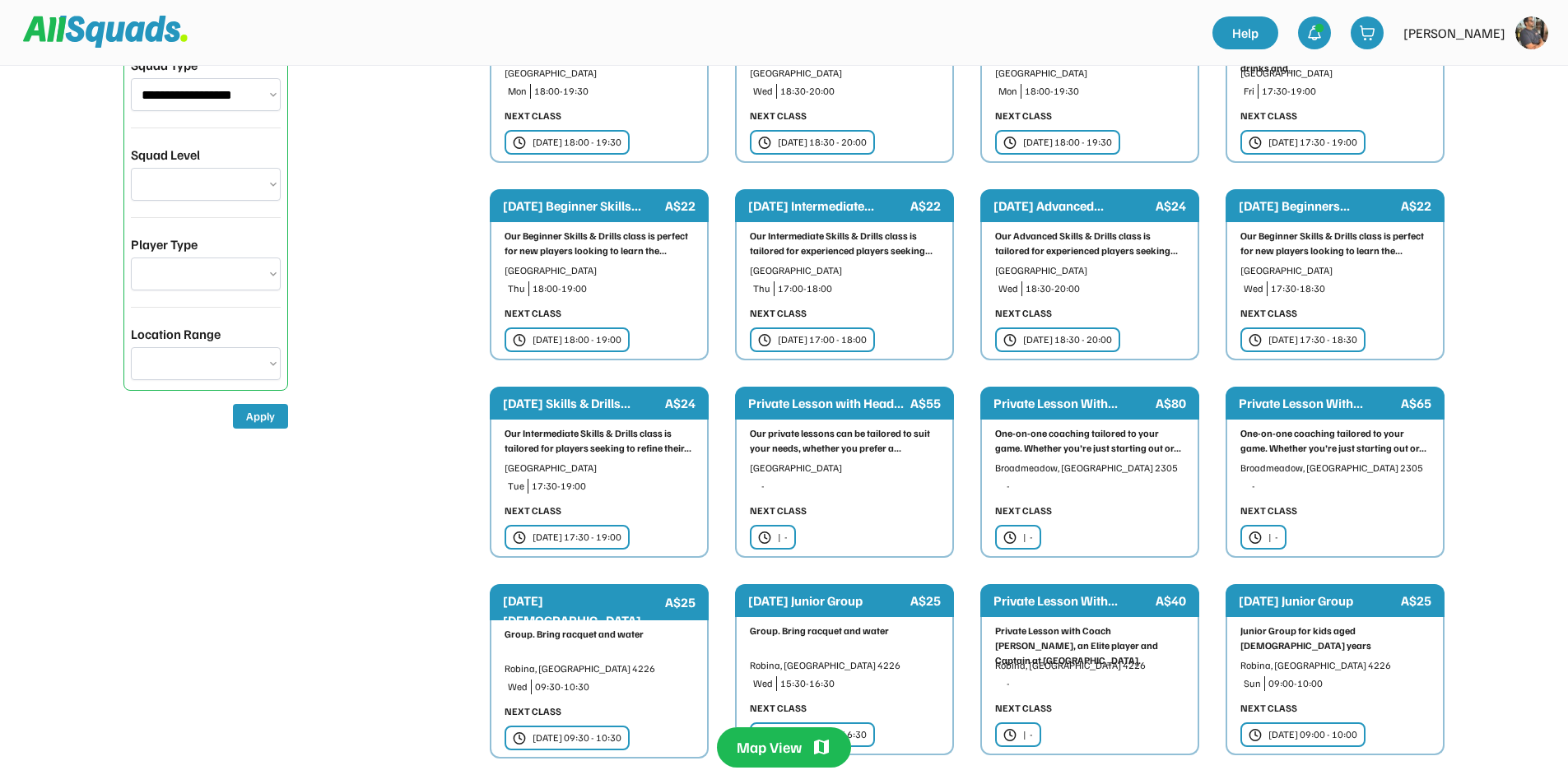 scroll, scrollTop: 0, scrollLeft: 0, axis: both 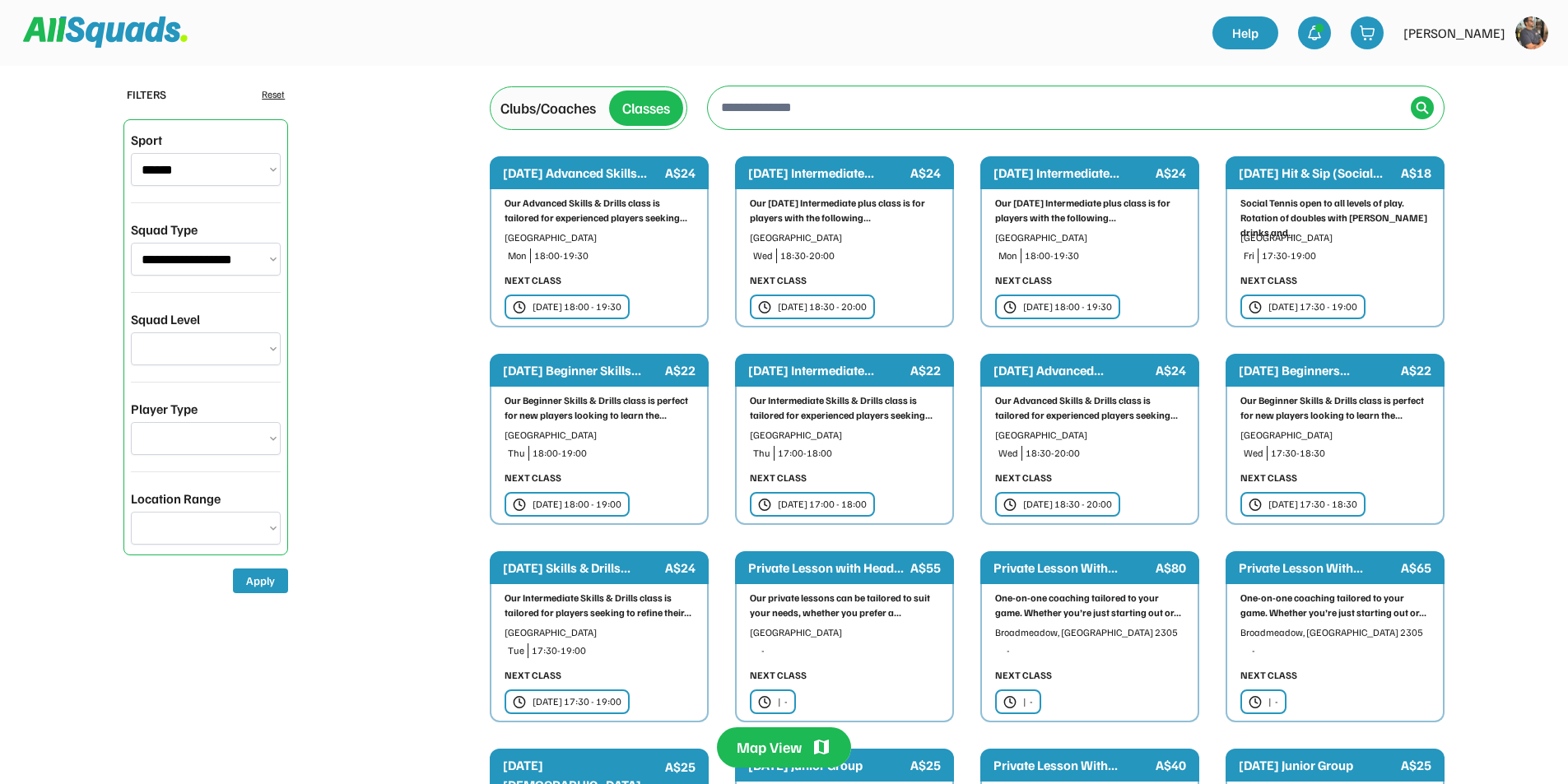 click on "Palm Beach, Queensland 4221" at bounding box center (1335, 435) 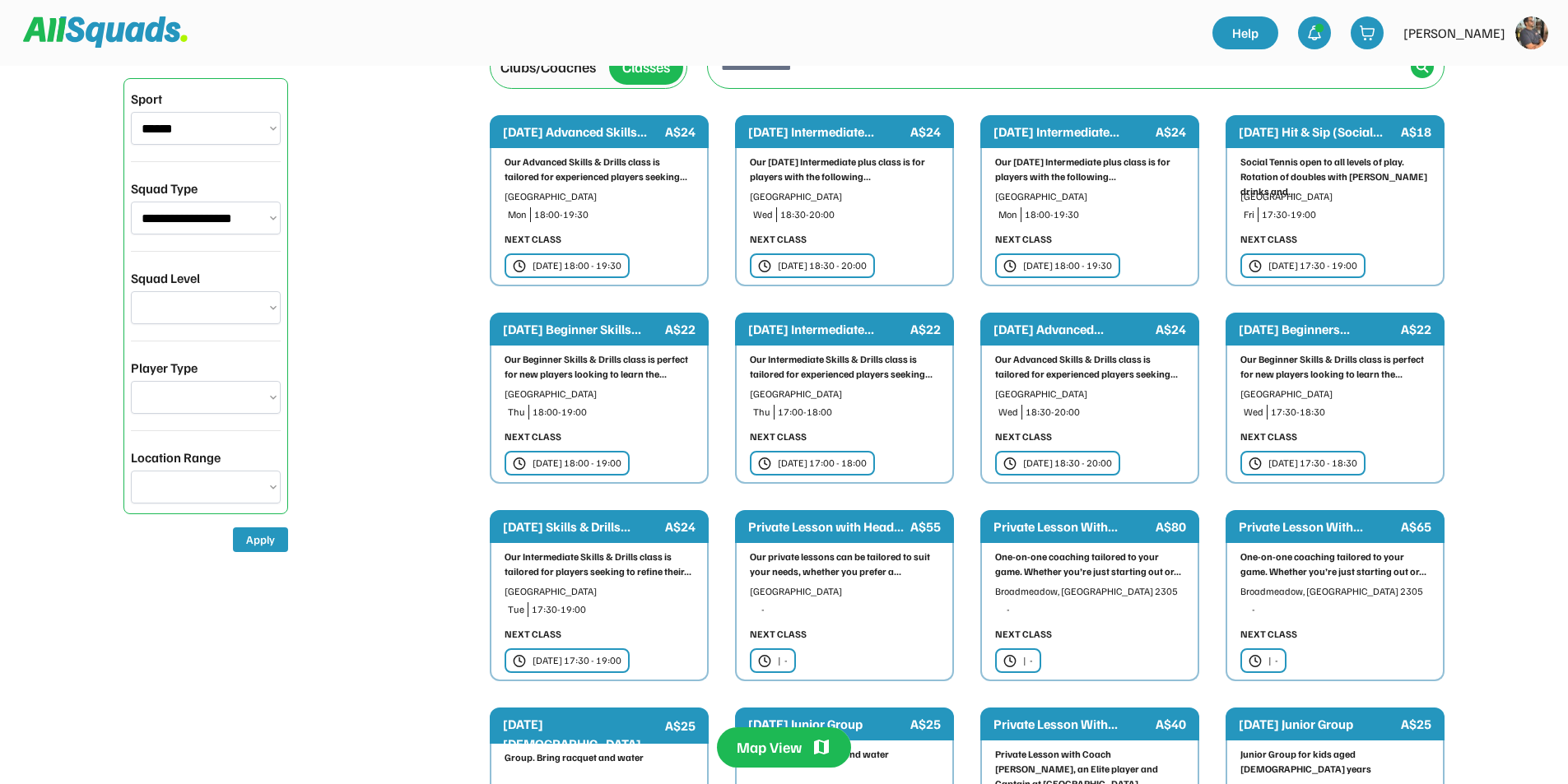 scroll, scrollTop: 0, scrollLeft: 0, axis: both 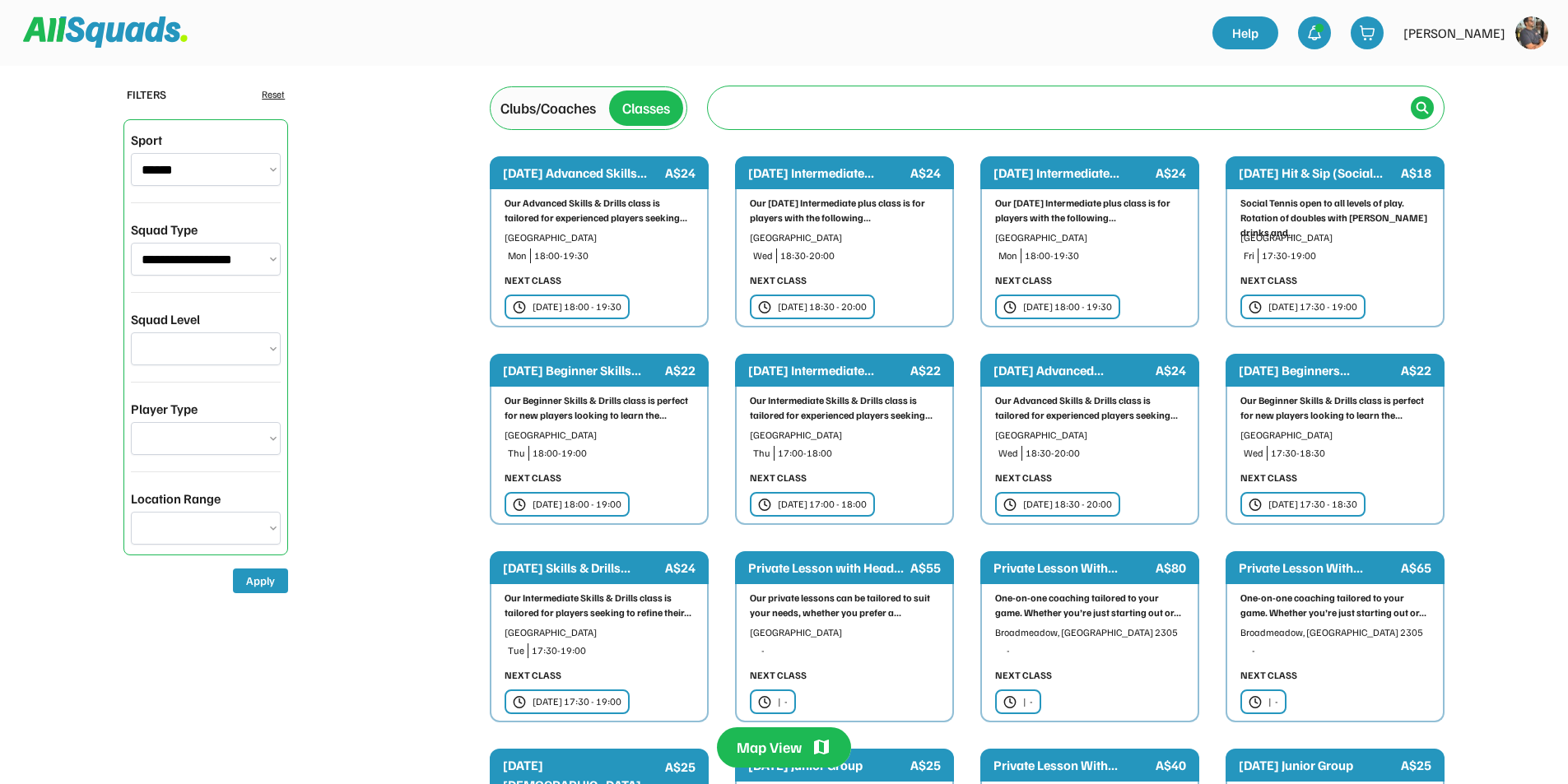 click at bounding box center (1061, 107) 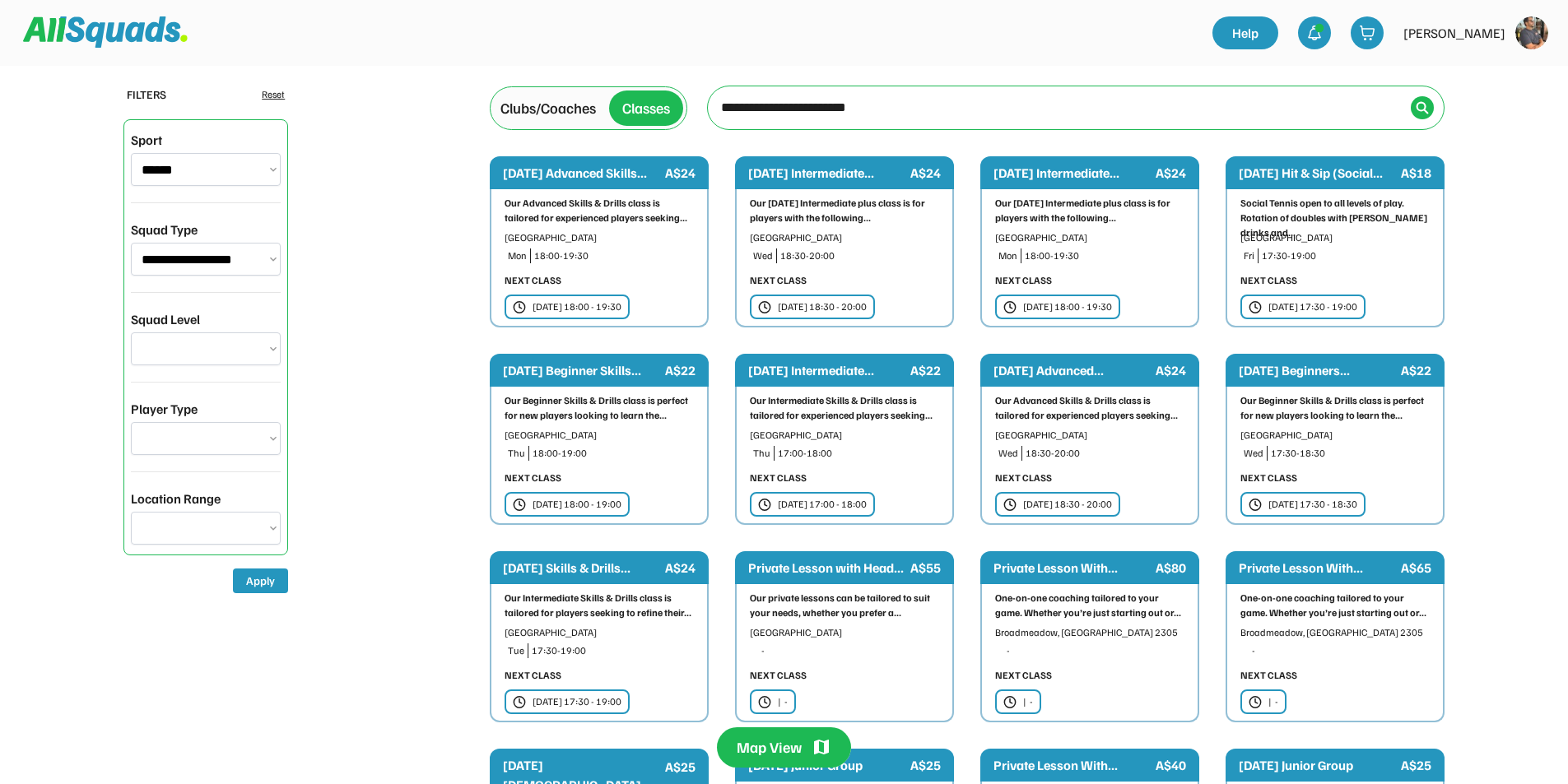 type on "**********" 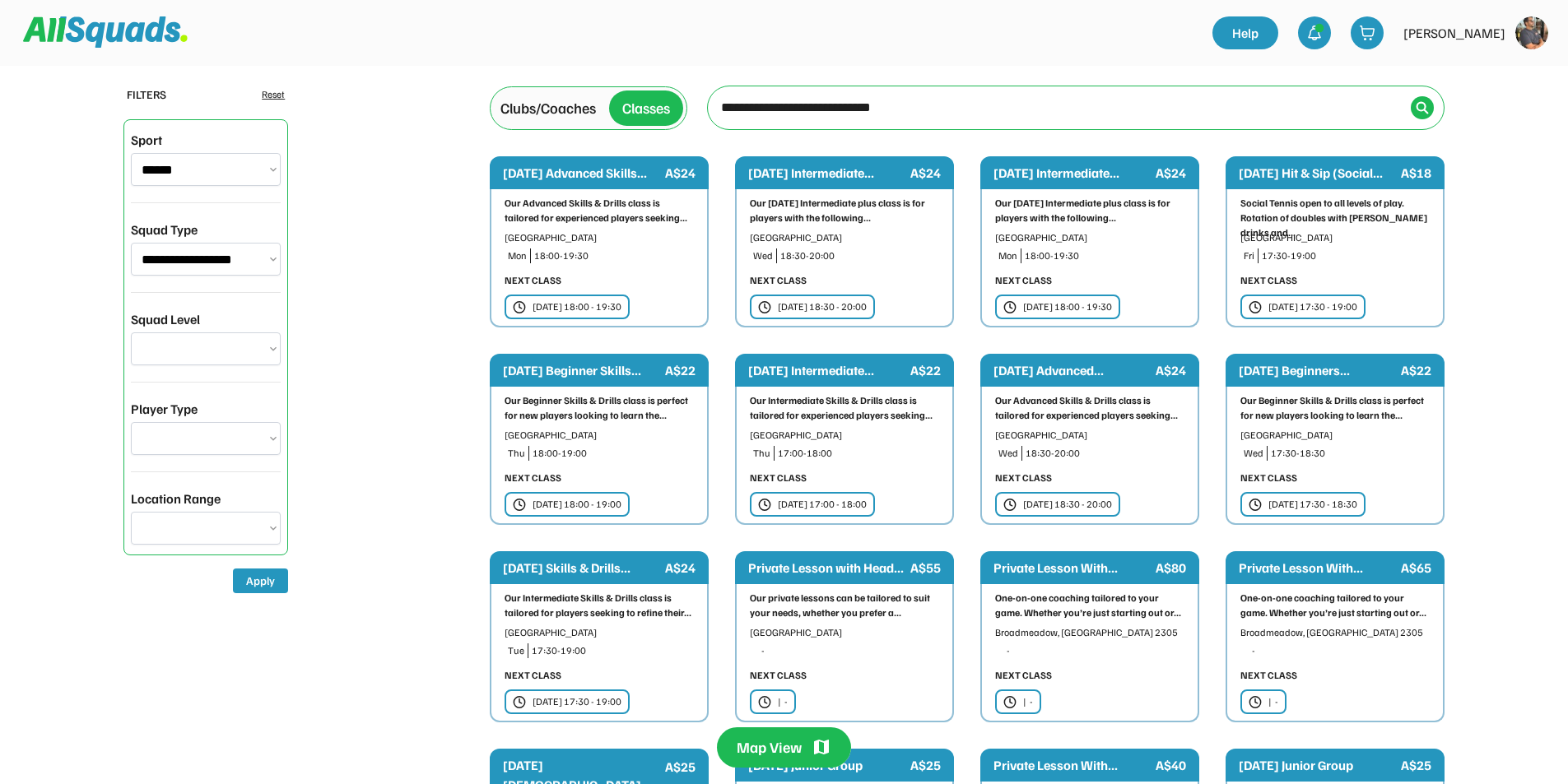 click at bounding box center [1061, 107] 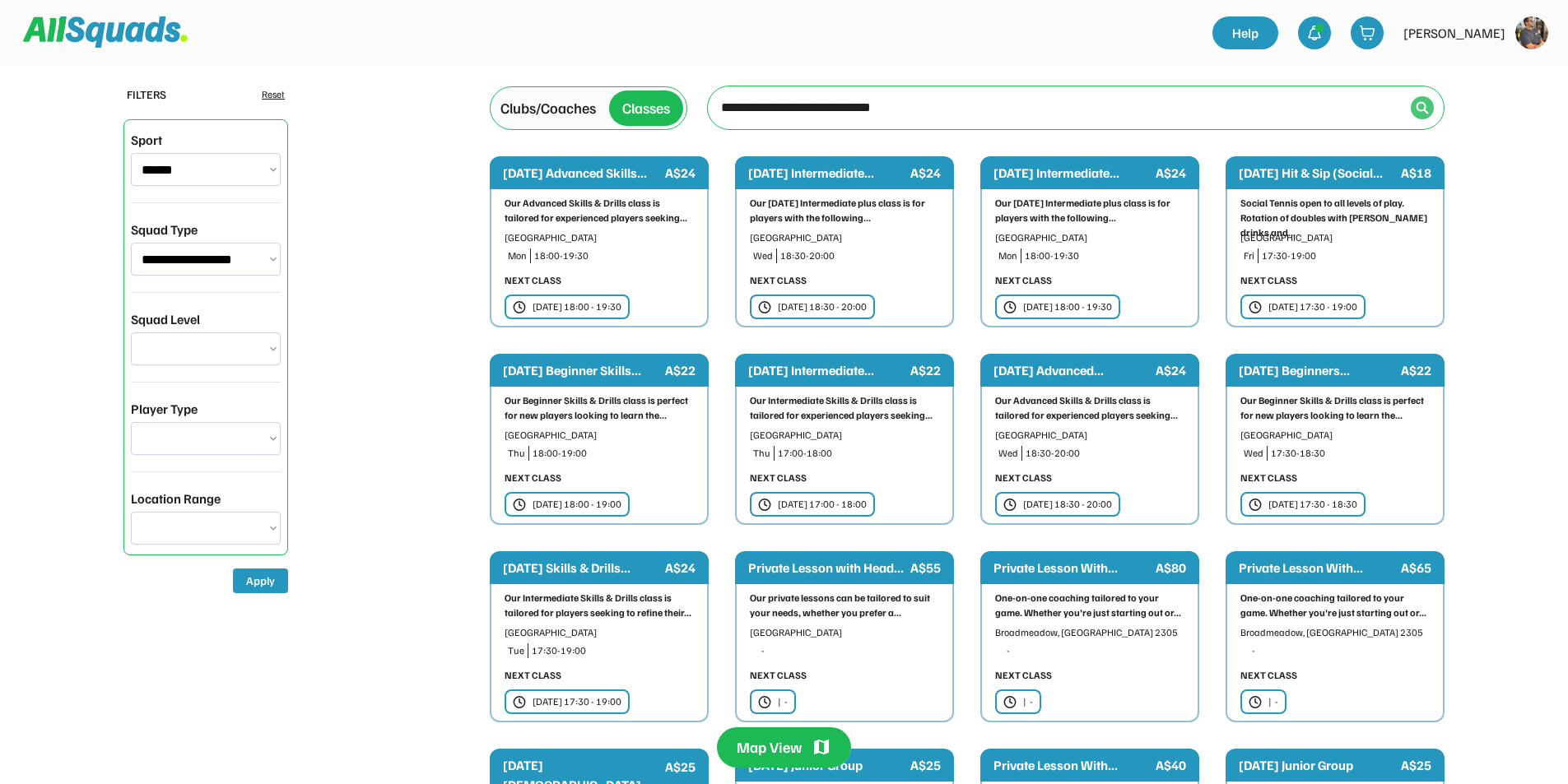 click at bounding box center (1422, 108) 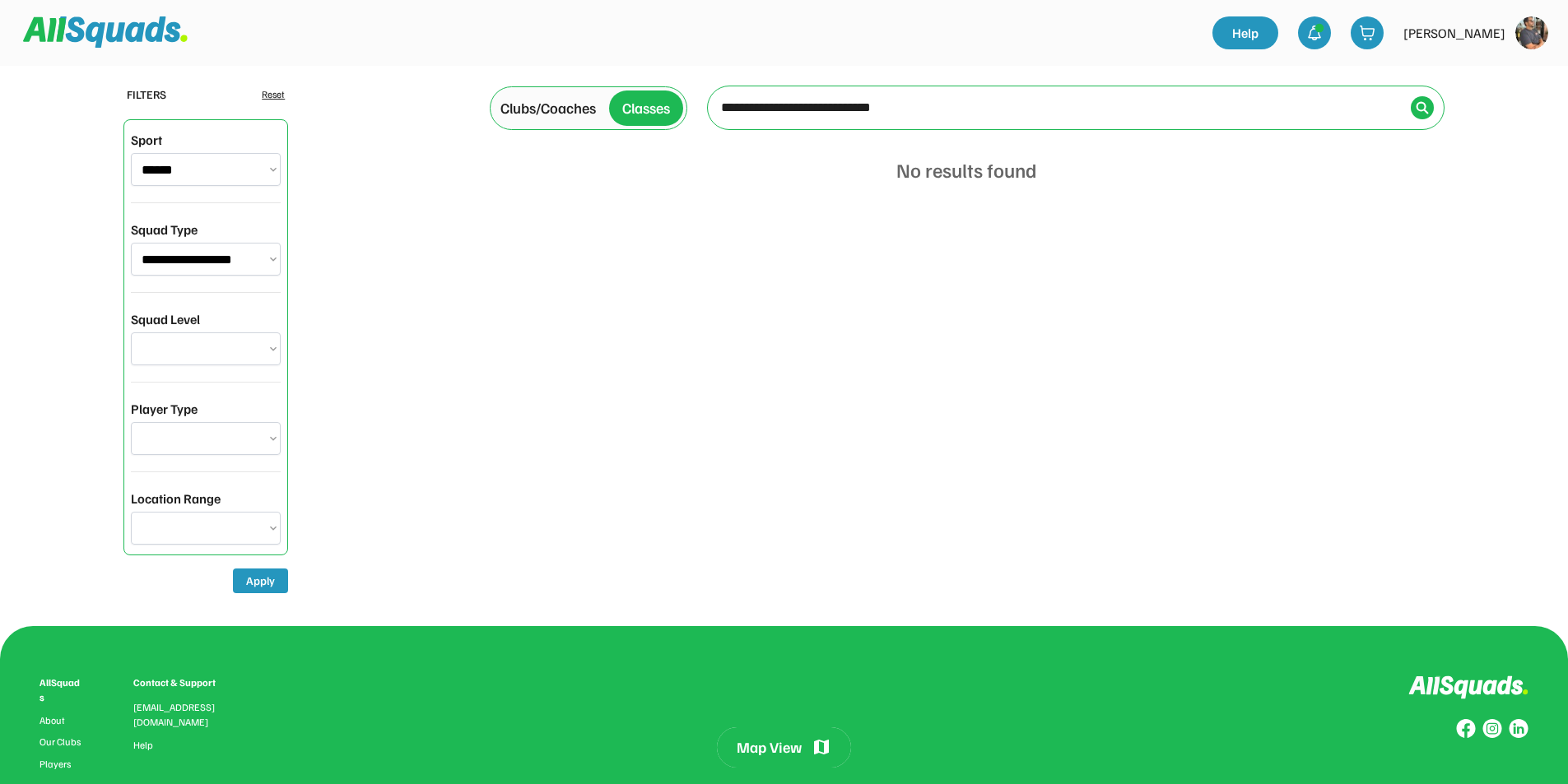 click on "Classes" at bounding box center (646, 108) 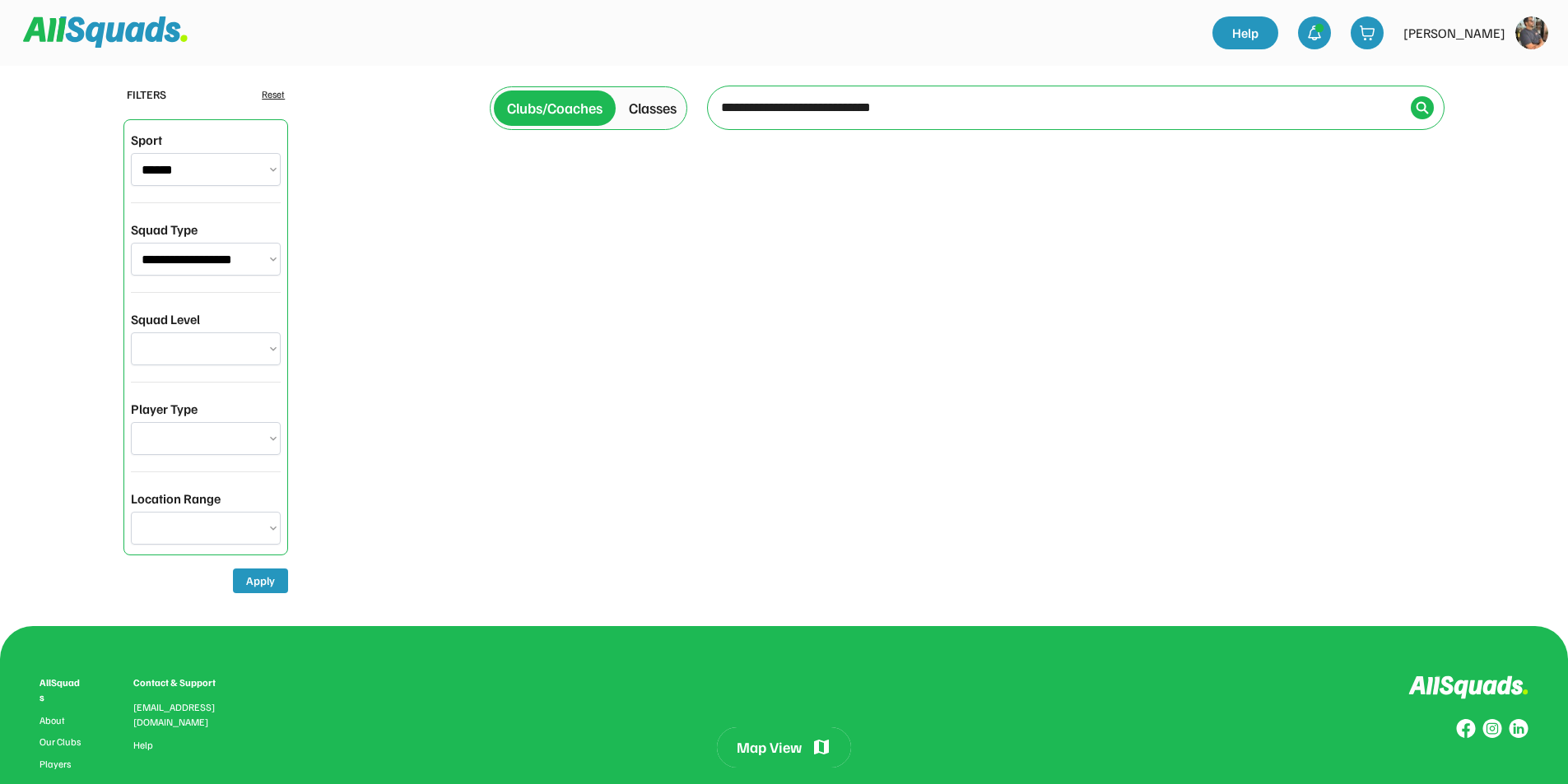click on "Classes" at bounding box center (653, 108) 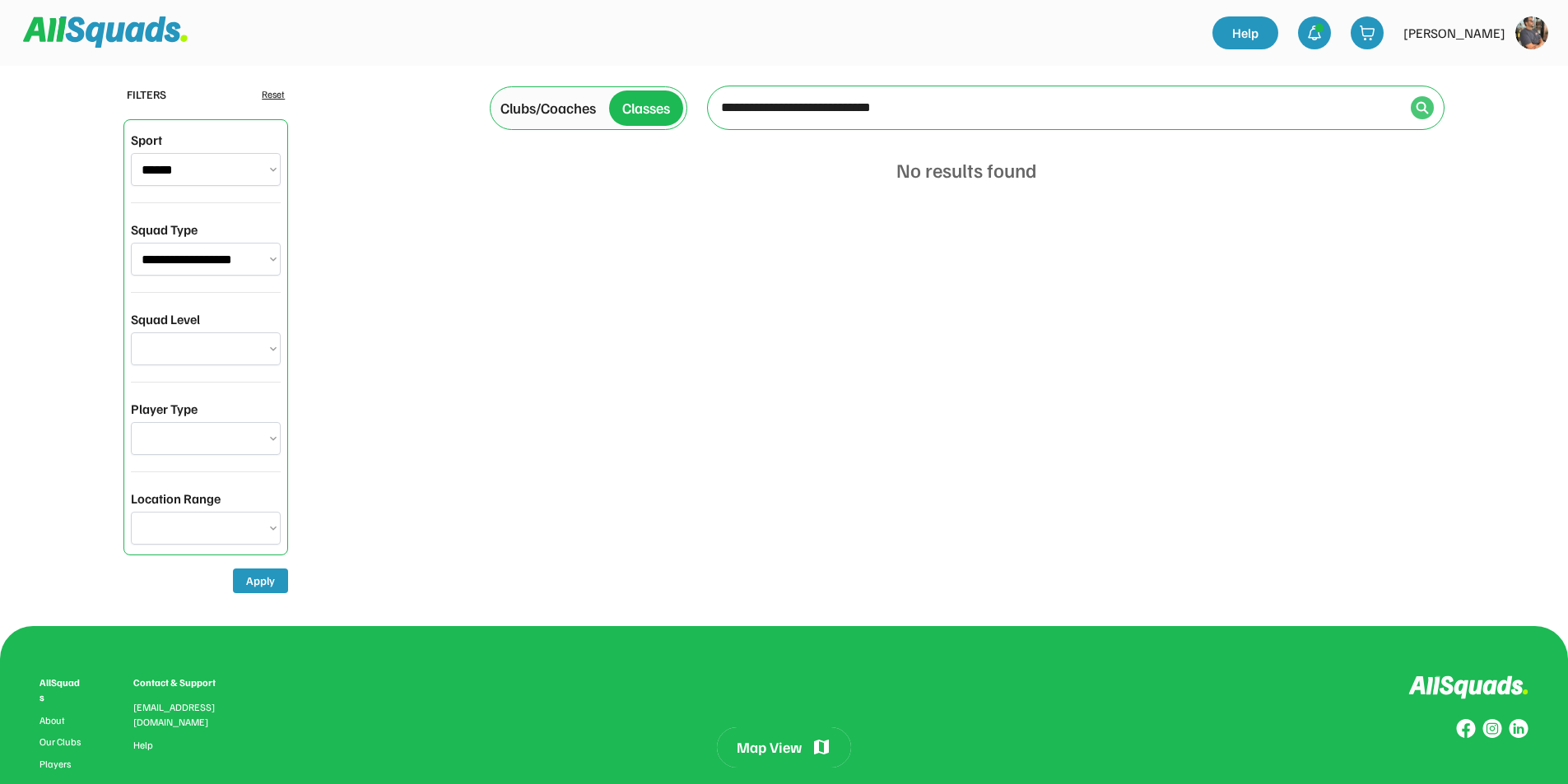 click at bounding box center [1422, 108] 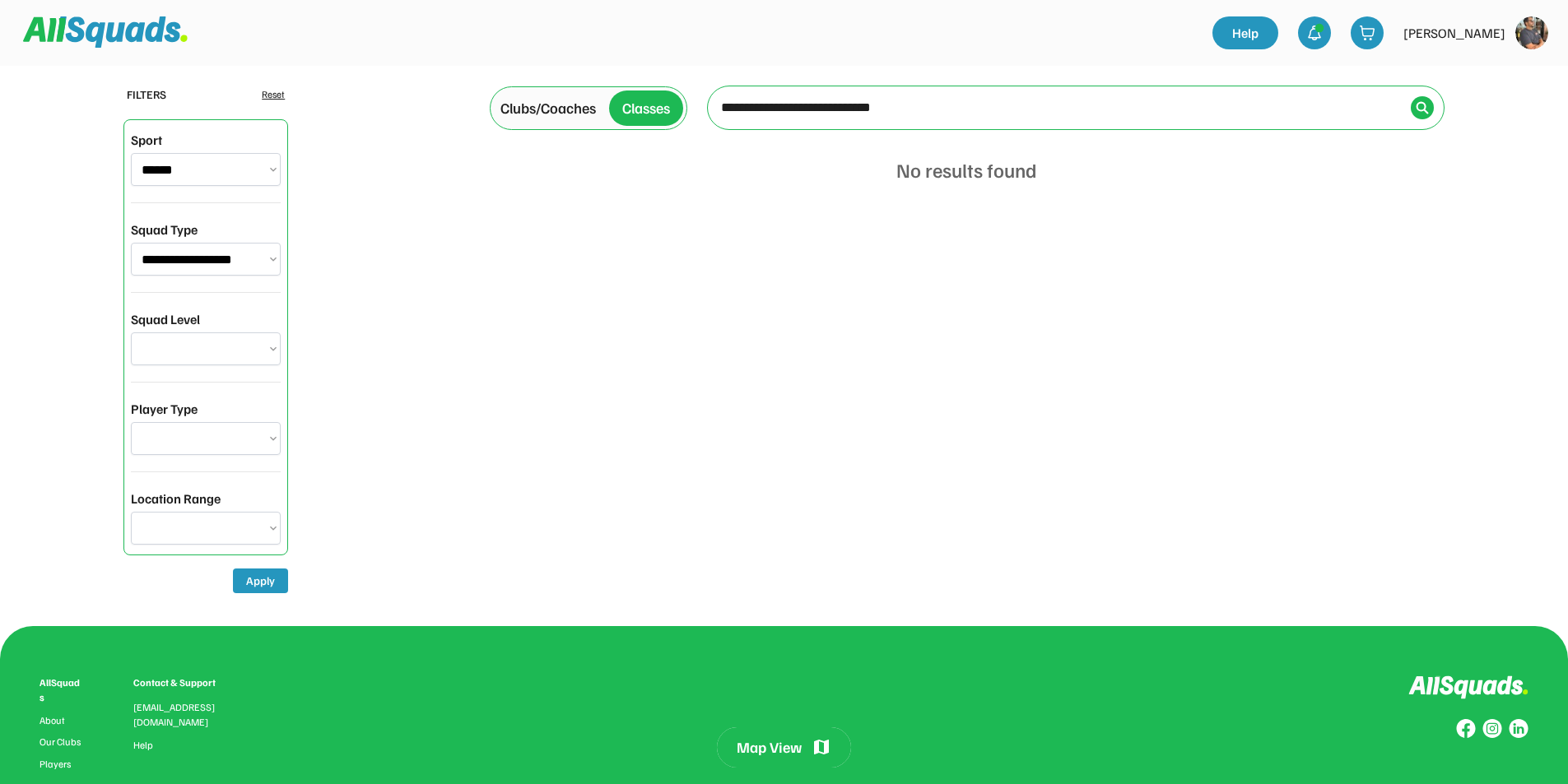 click on "Reset" at bounding box center [273, 95] 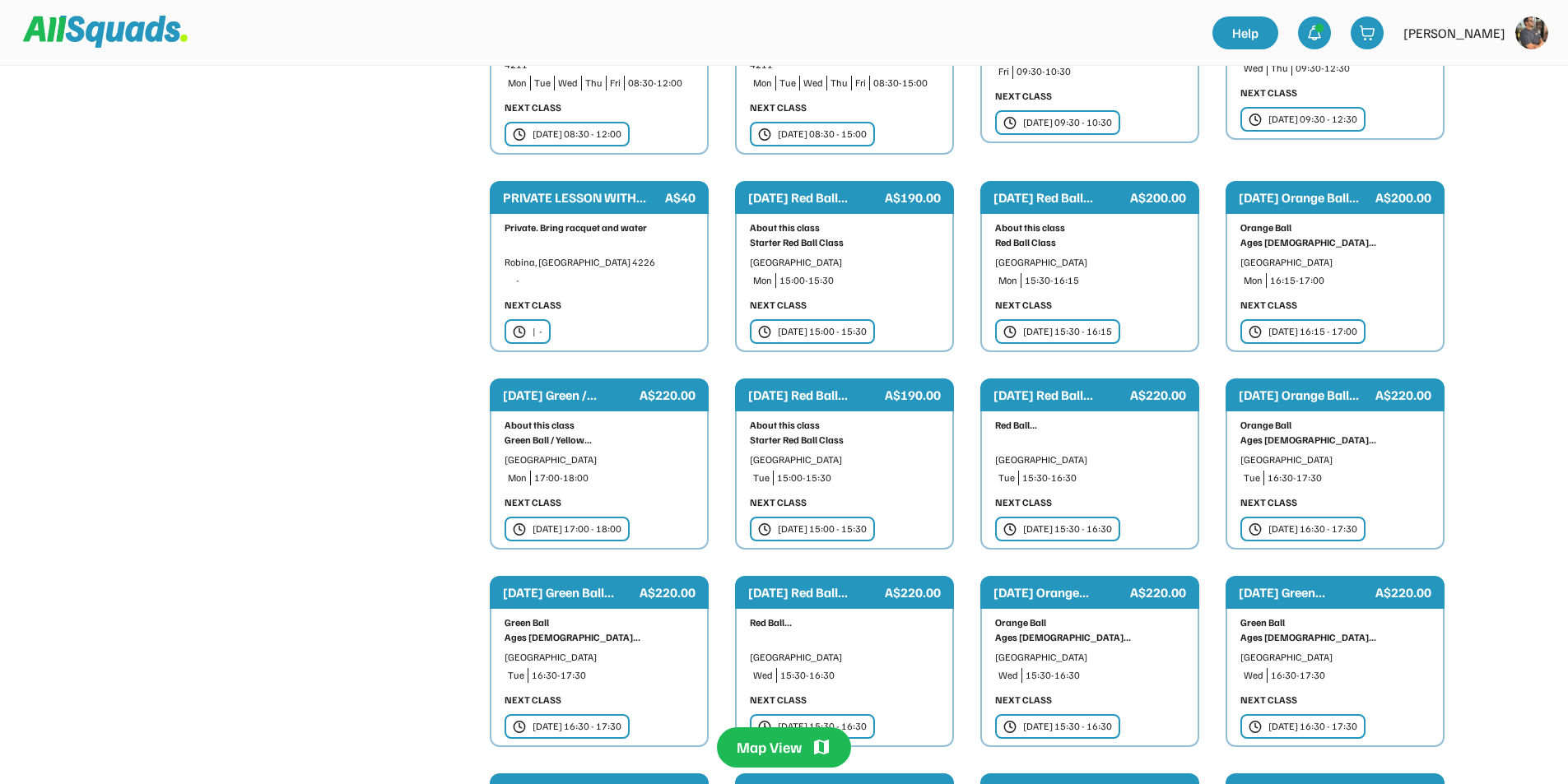 scroll, scrollTop: 2057, scrollLeft: 0, axis: vertical 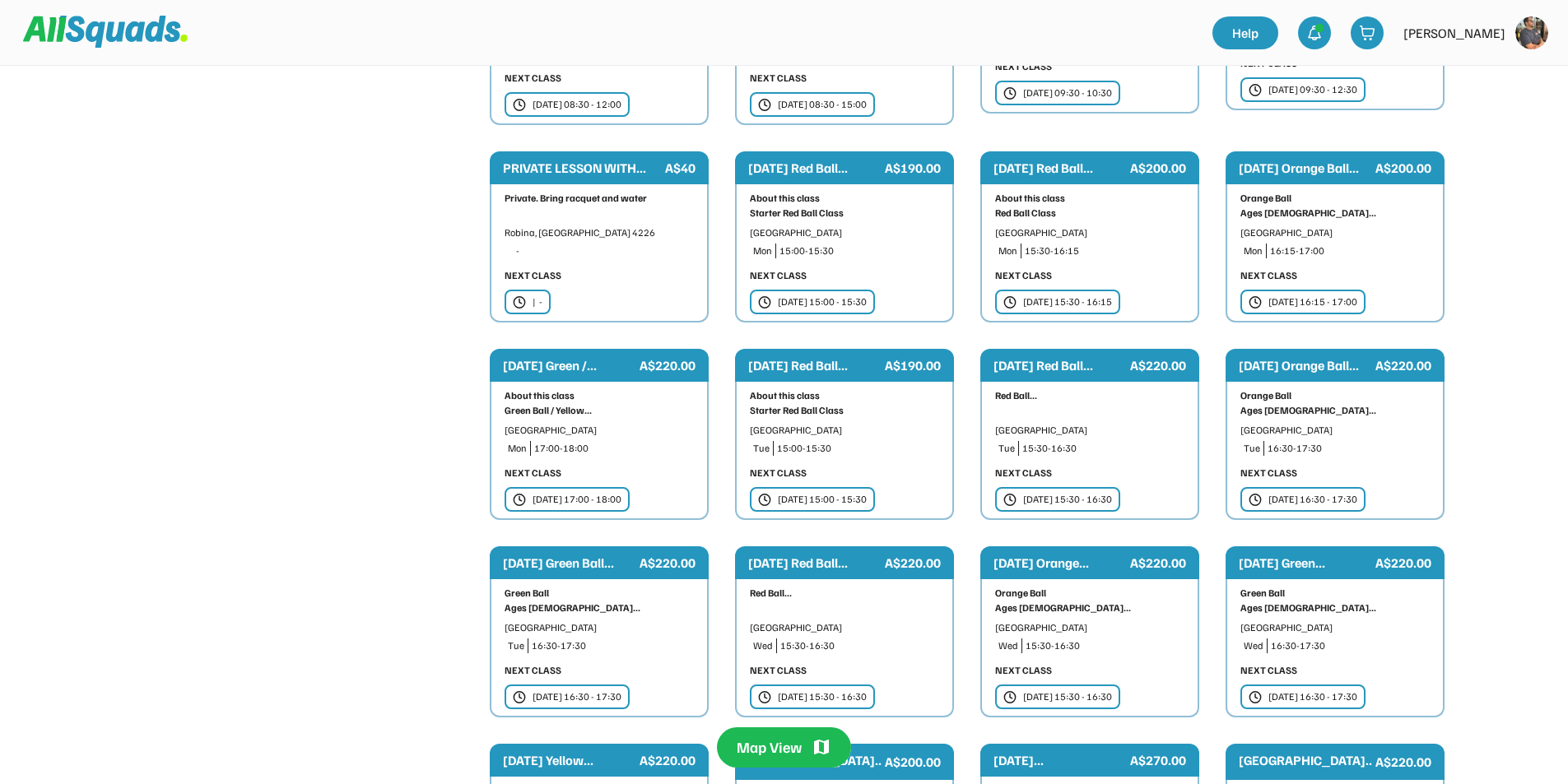 click on "Wed 16 Jul | 15:30 - 16:30" at bounding box center [1068, 697] 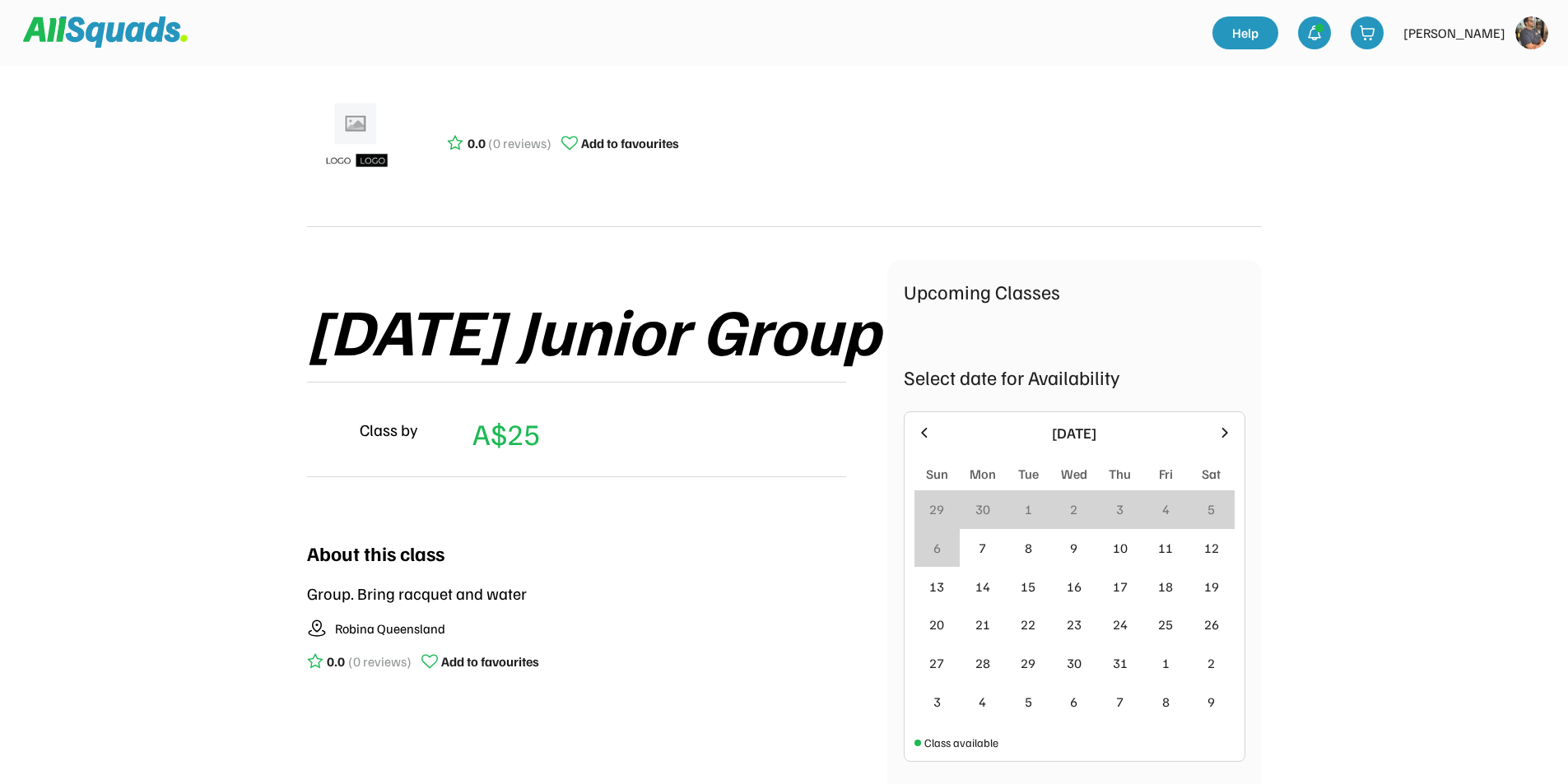 scroll, scrollTop: 0, scrollLeft: 0, axis: both 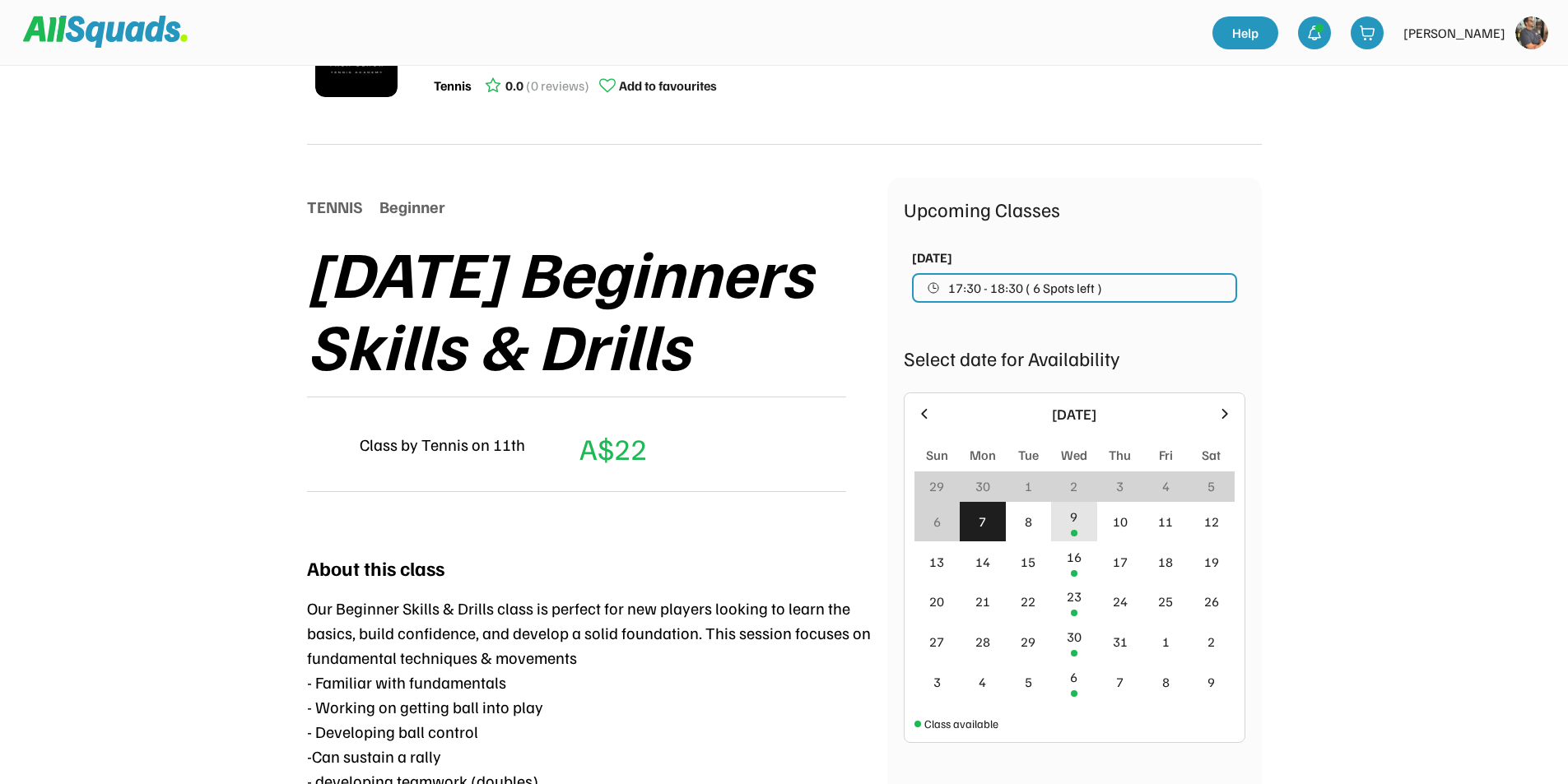 click at bounding box center [1074, 533] 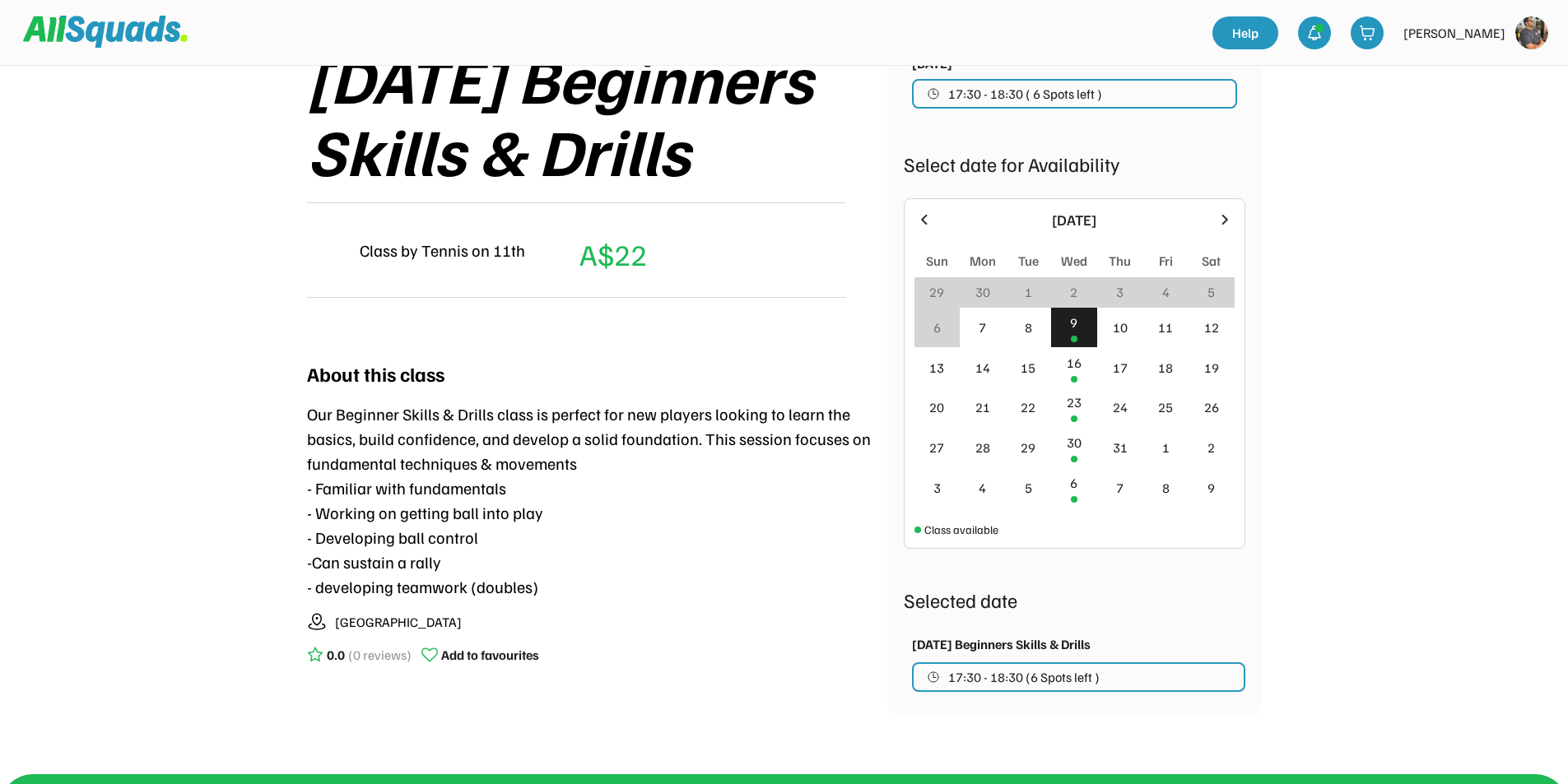 scroll, scrollTop: 247, scrollLeft: 0, axis: vertical 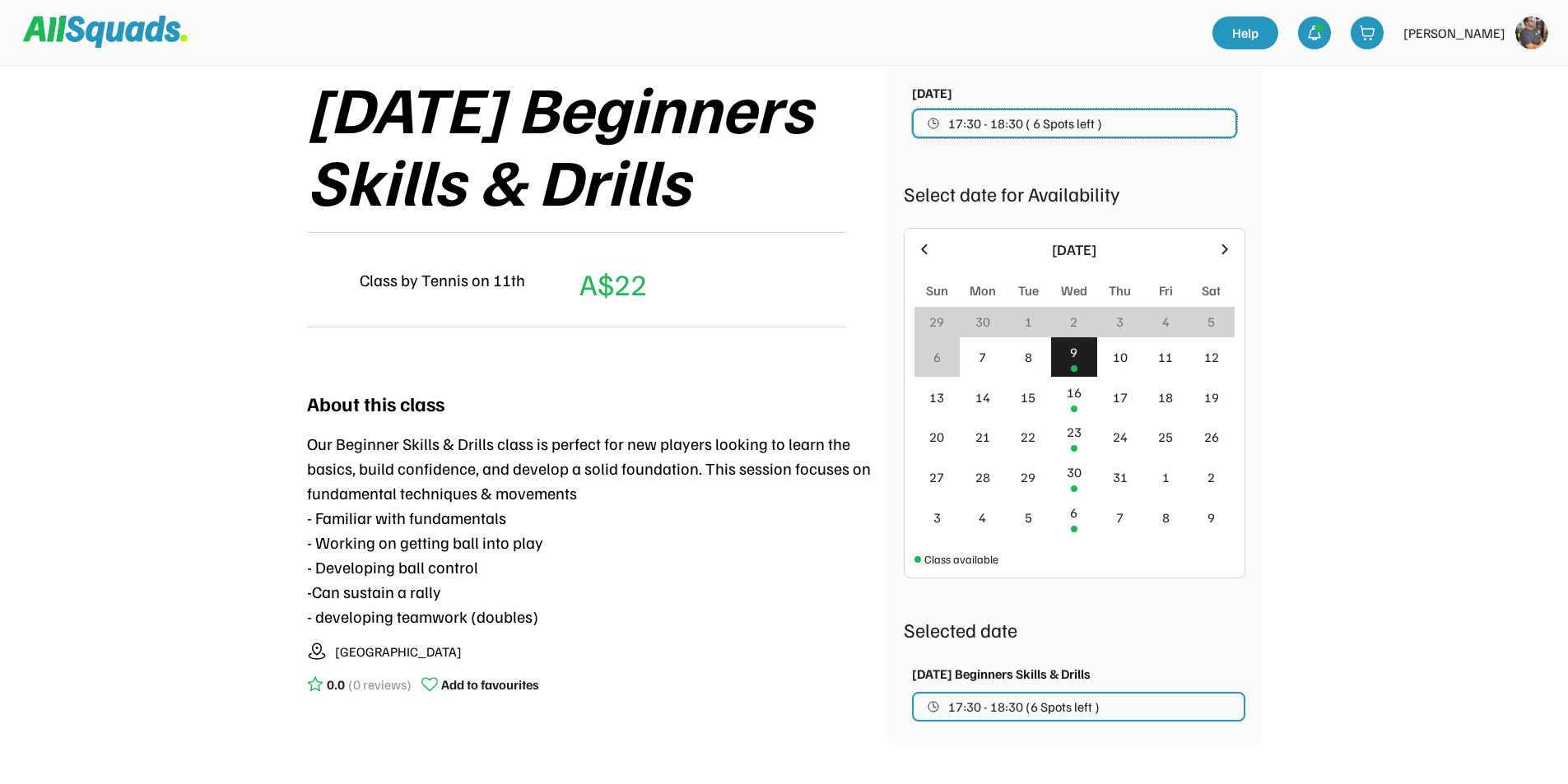 click on "17:30 - 18:30  ( 6 Spots left )" at bounding box center (1025, 123) 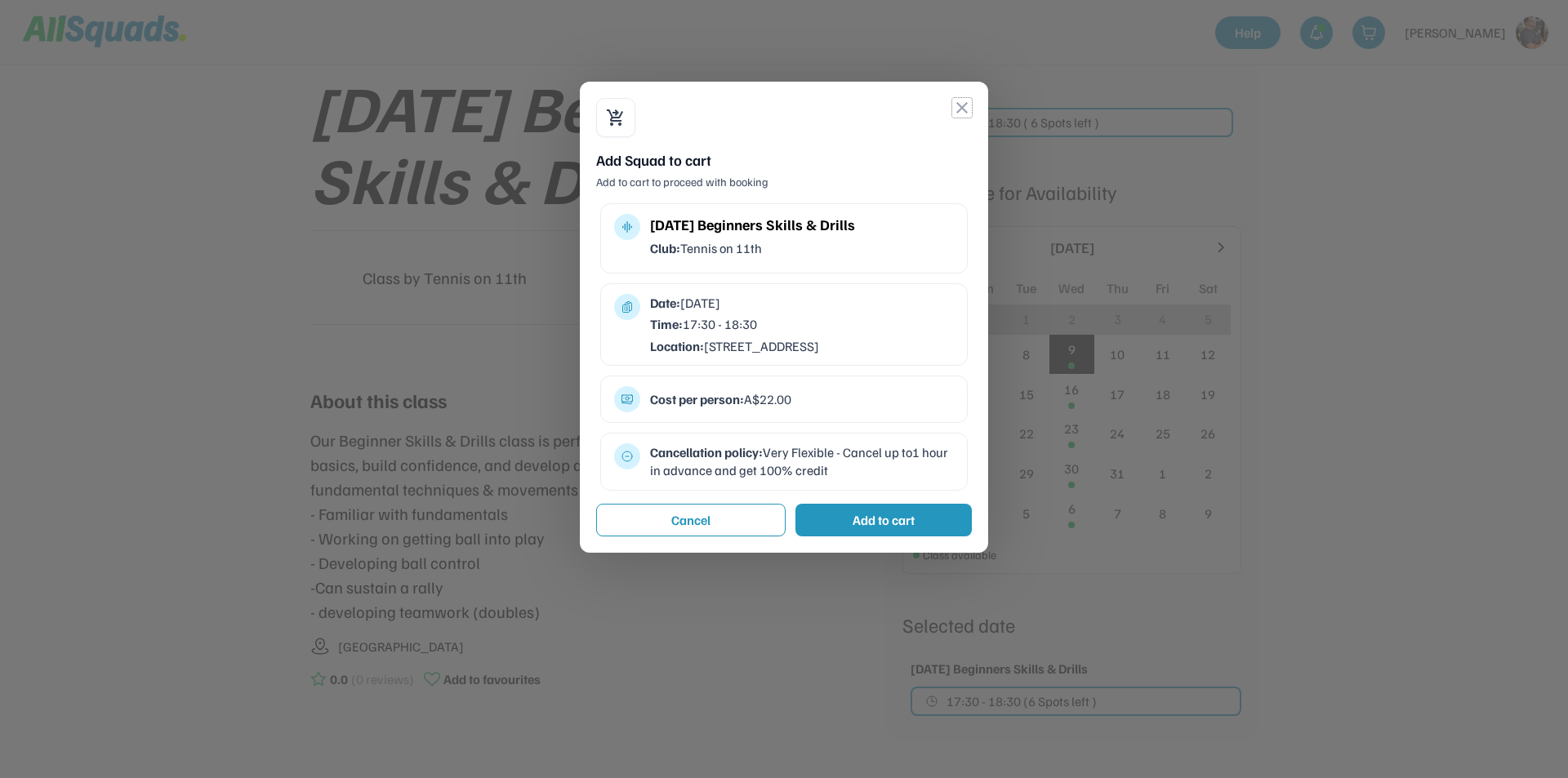 click on "close" at bounding box center [962, 108] 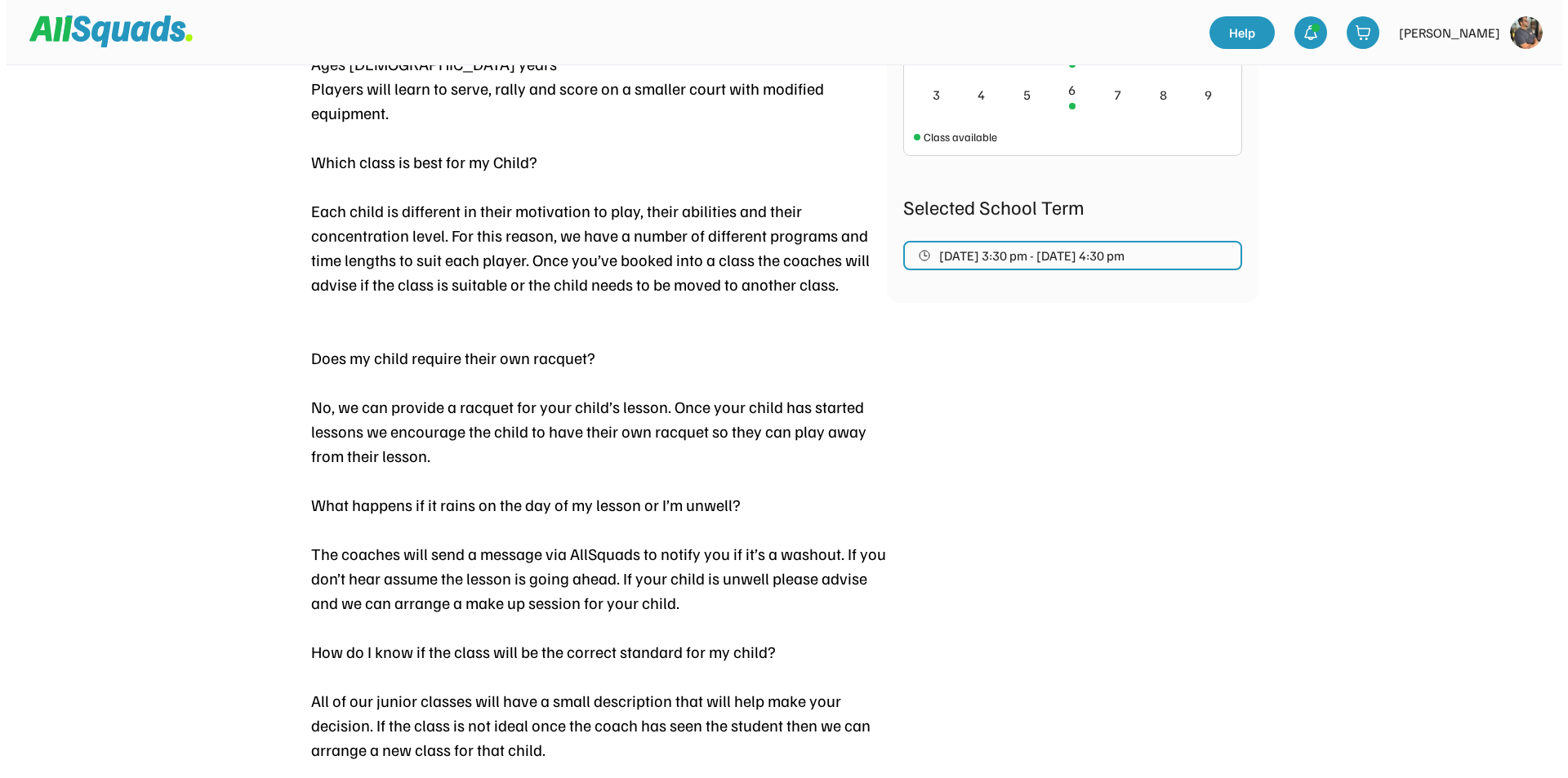 scroll, scrollTop: 327, scrollLeft: 0, axis: vertical 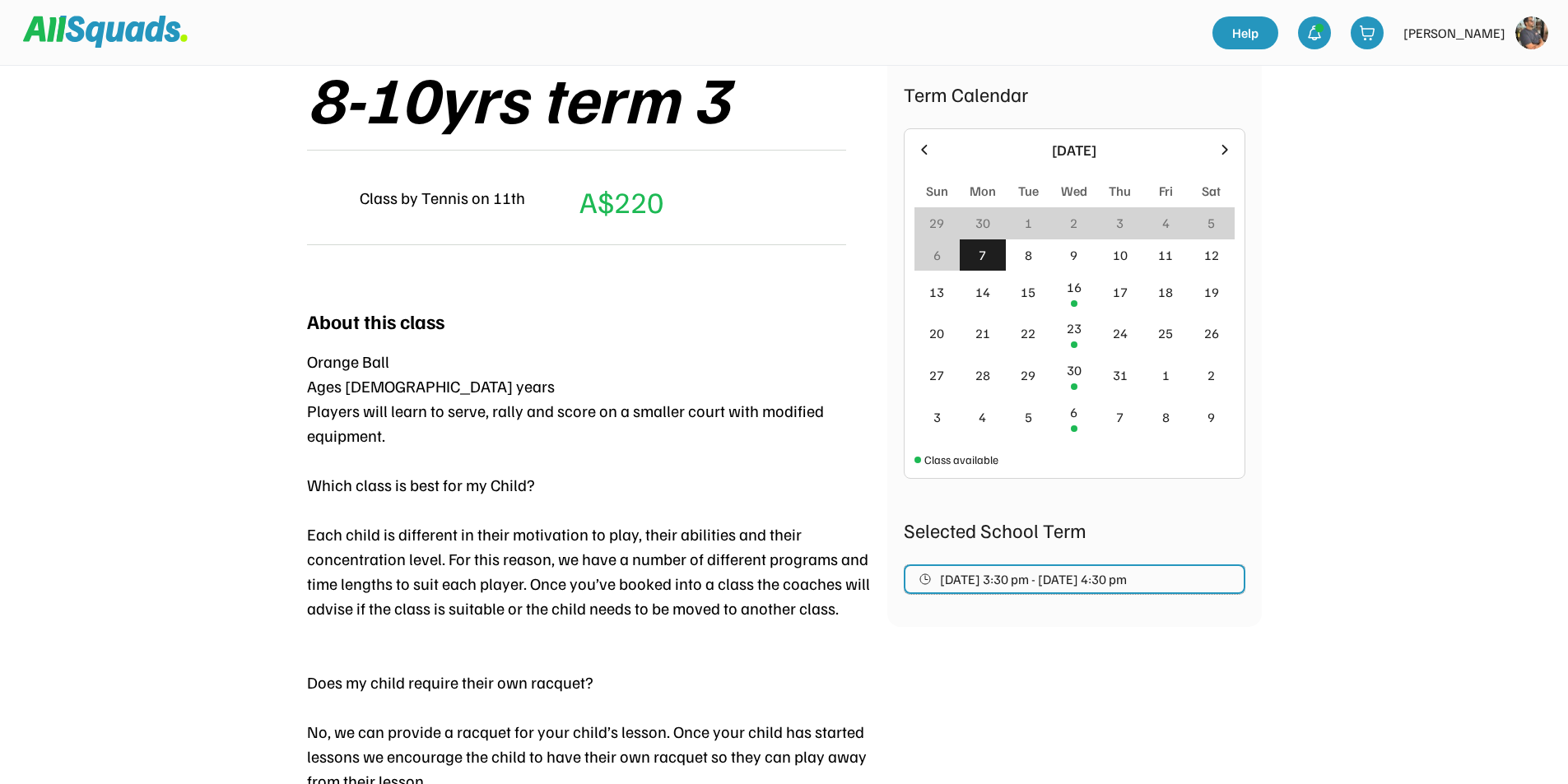 click on "[DATE] 3:30 pm - [DATE] 4:30 pm" at bounding box center [1033, 579] 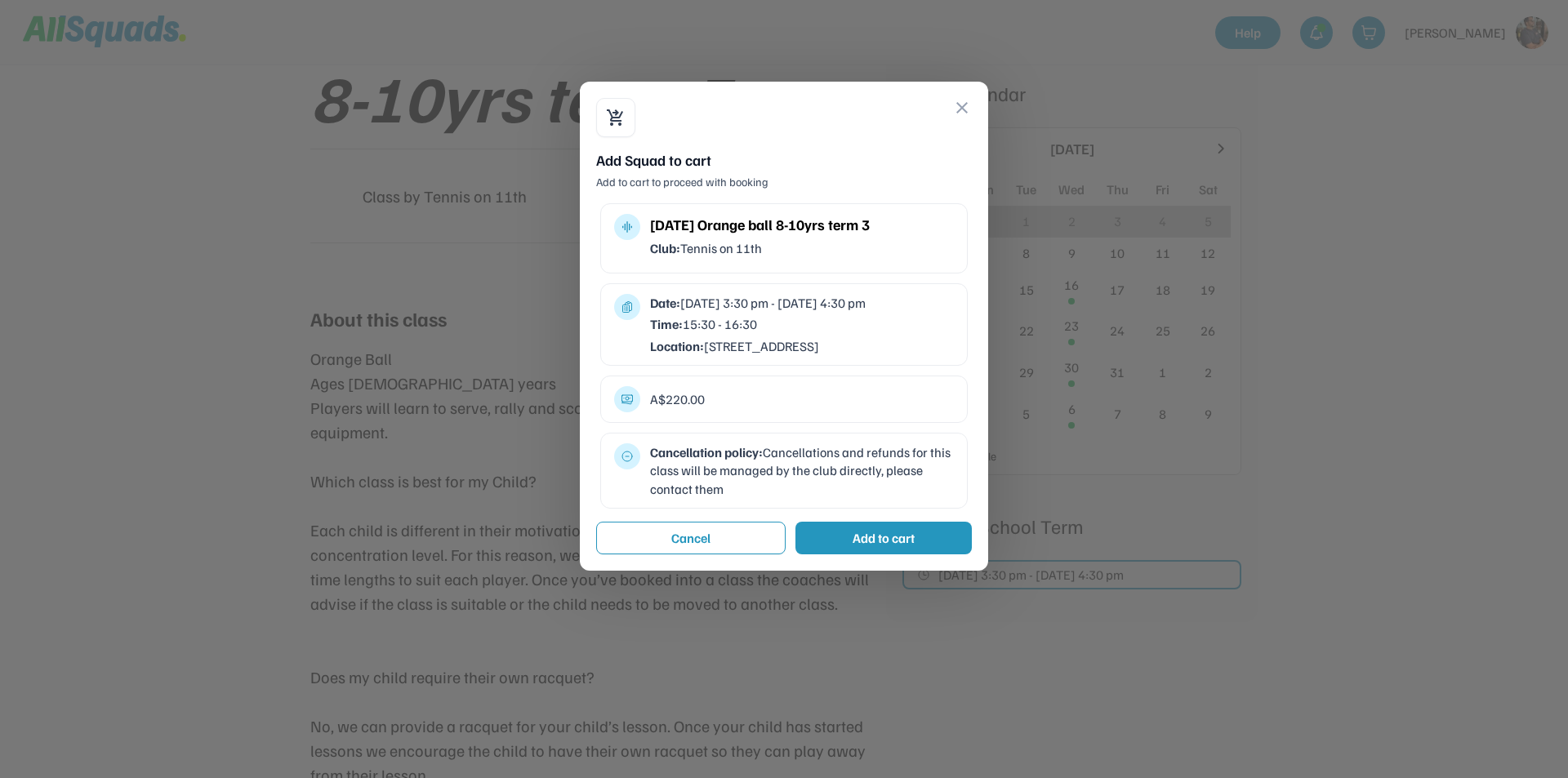 click on "Add to cart" at bounding box center [884, 538] 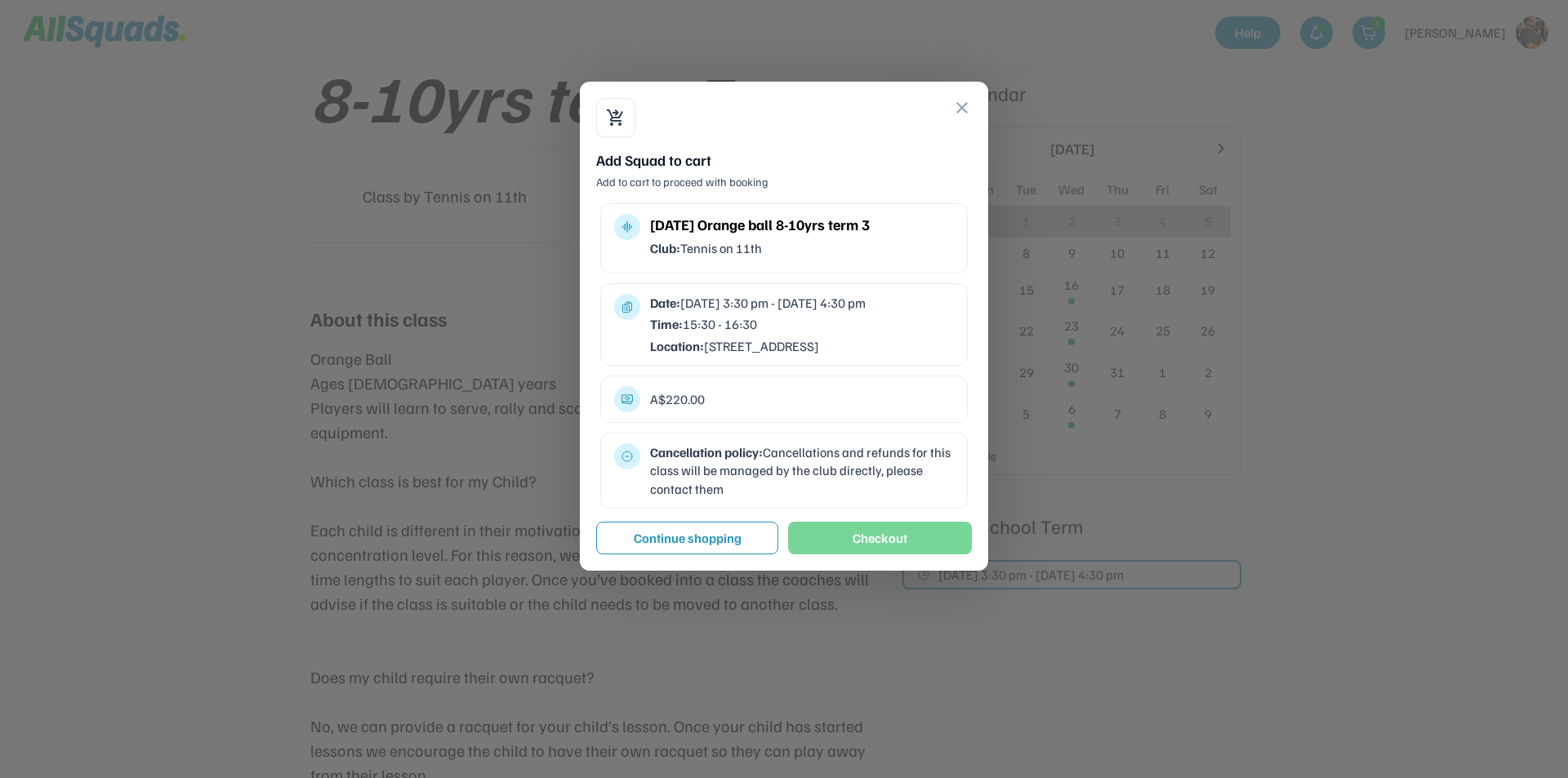click on "Checkout" at bounding box center [880, 538] 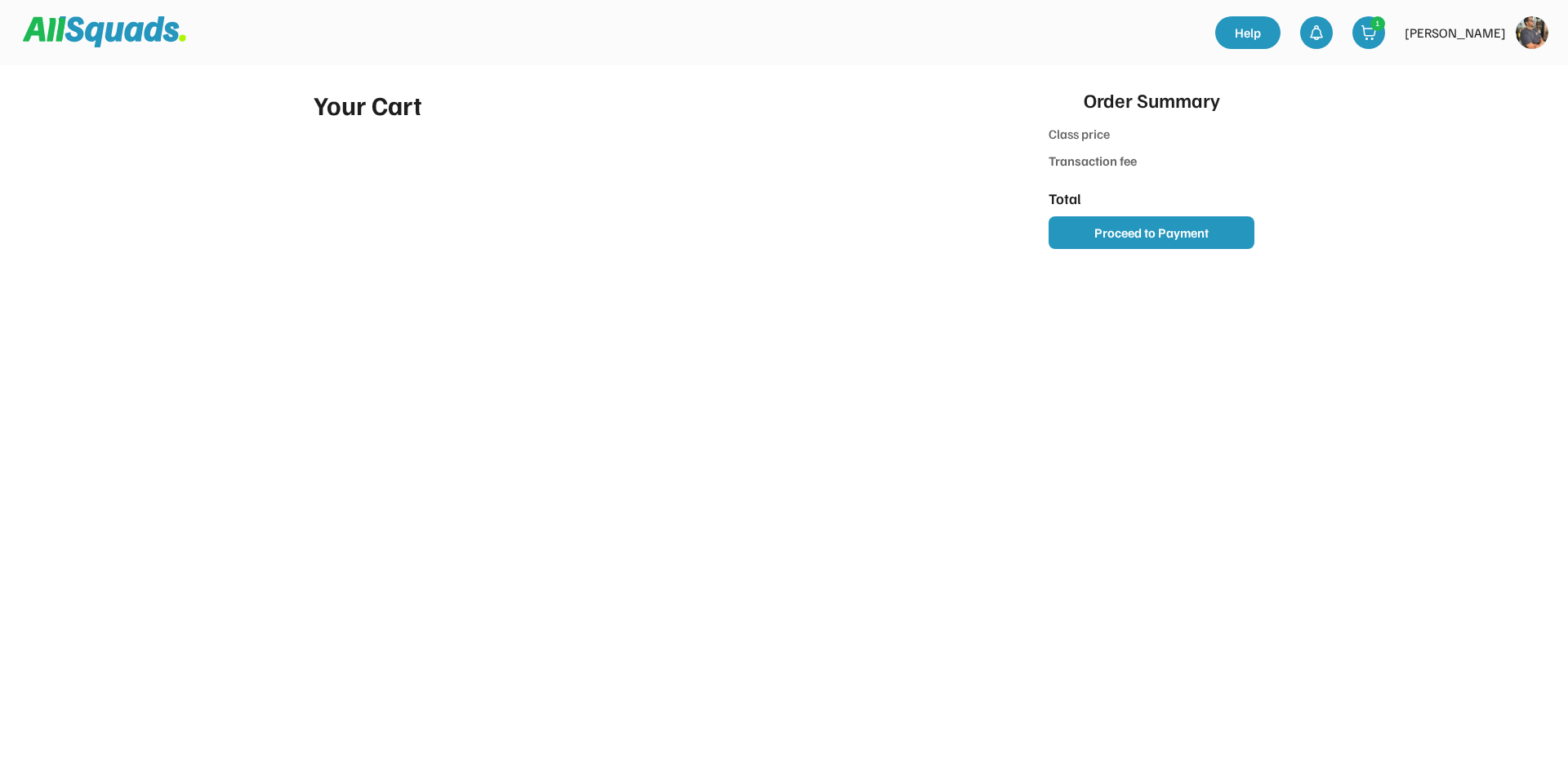 scroll, scrollTop: 0, scrollLeft: 0, axis: both 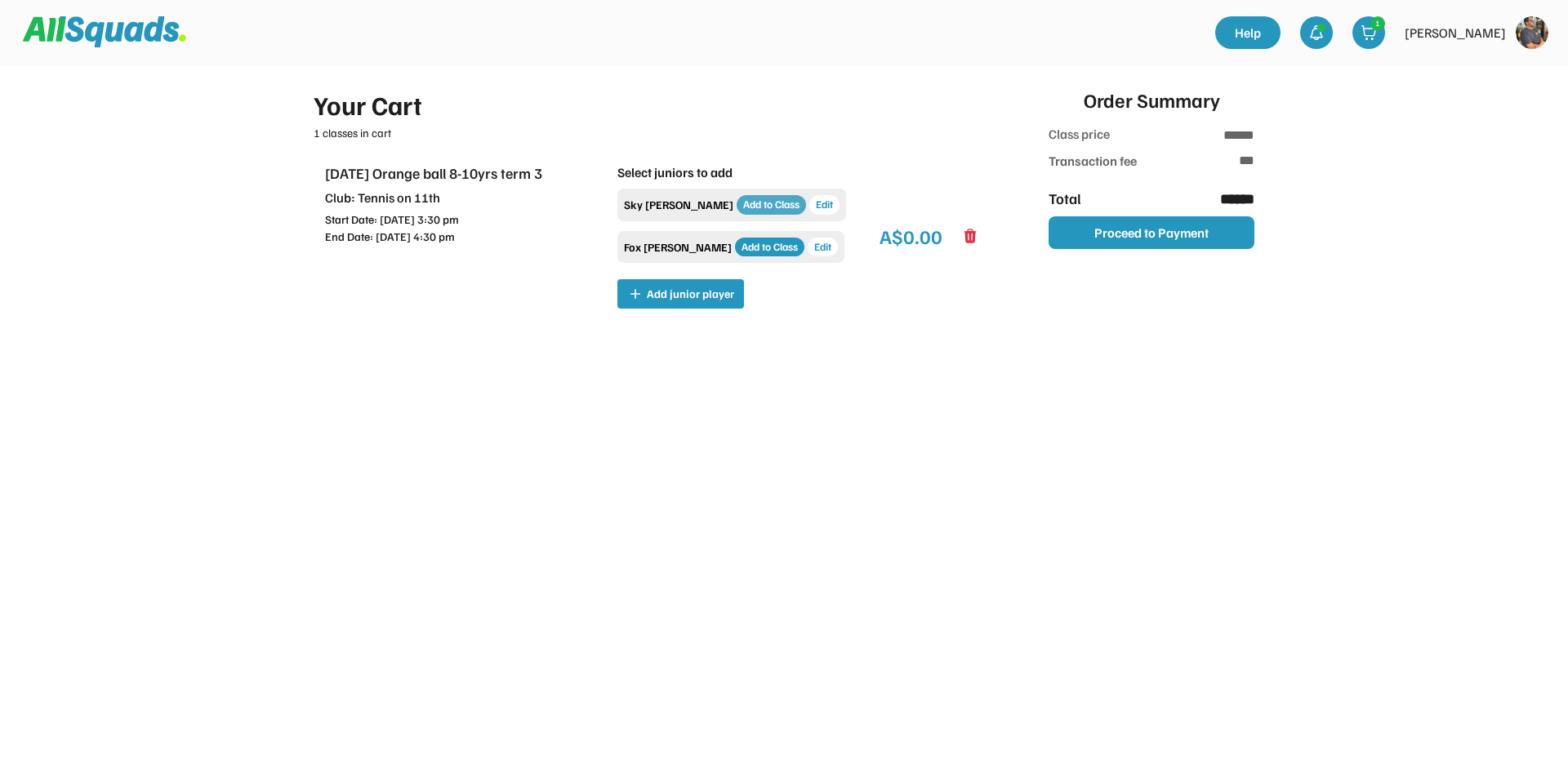 click on "Add to Class" at bounding box center (771, 205) 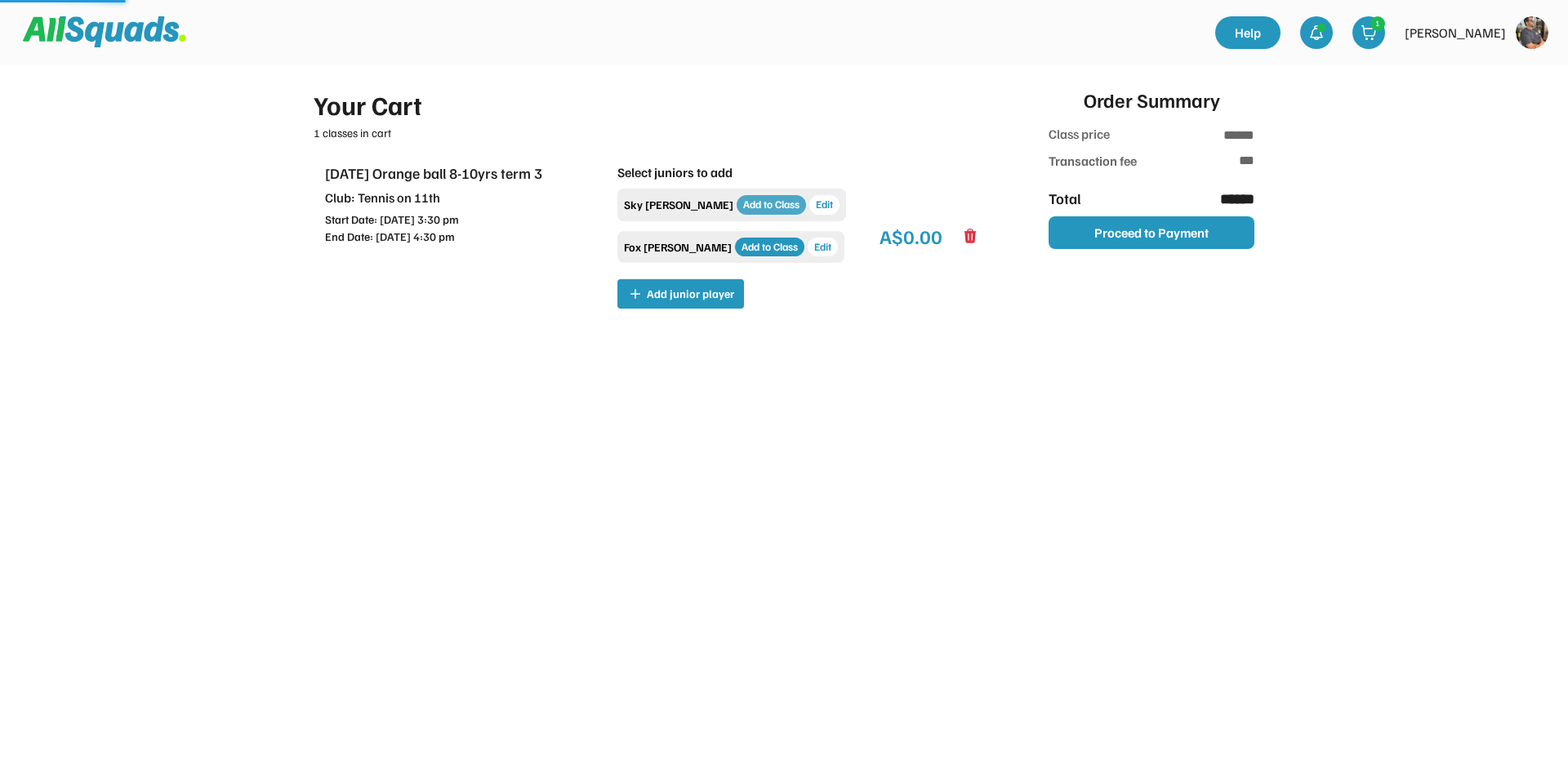 type on "********" 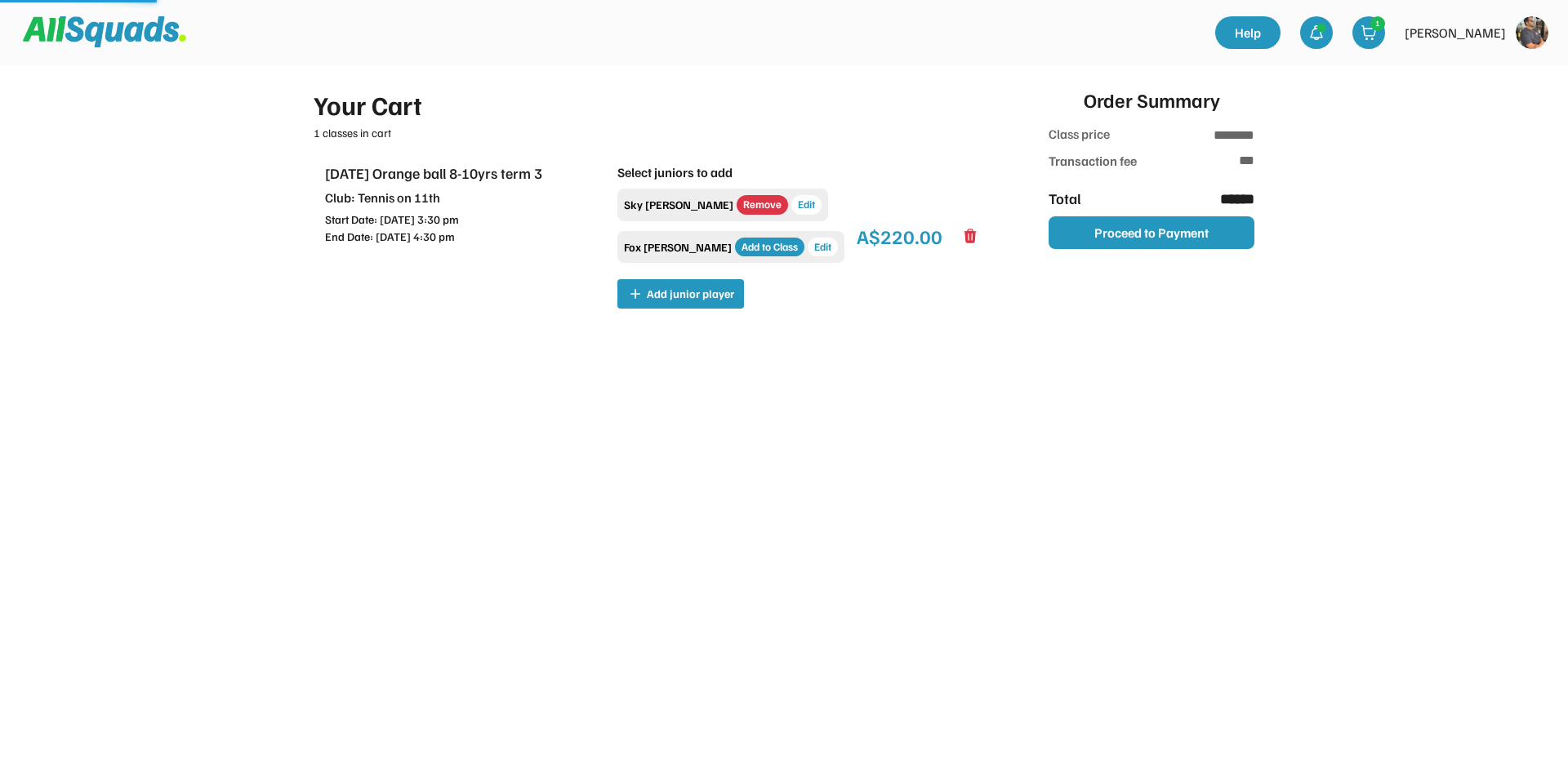 type on "******" 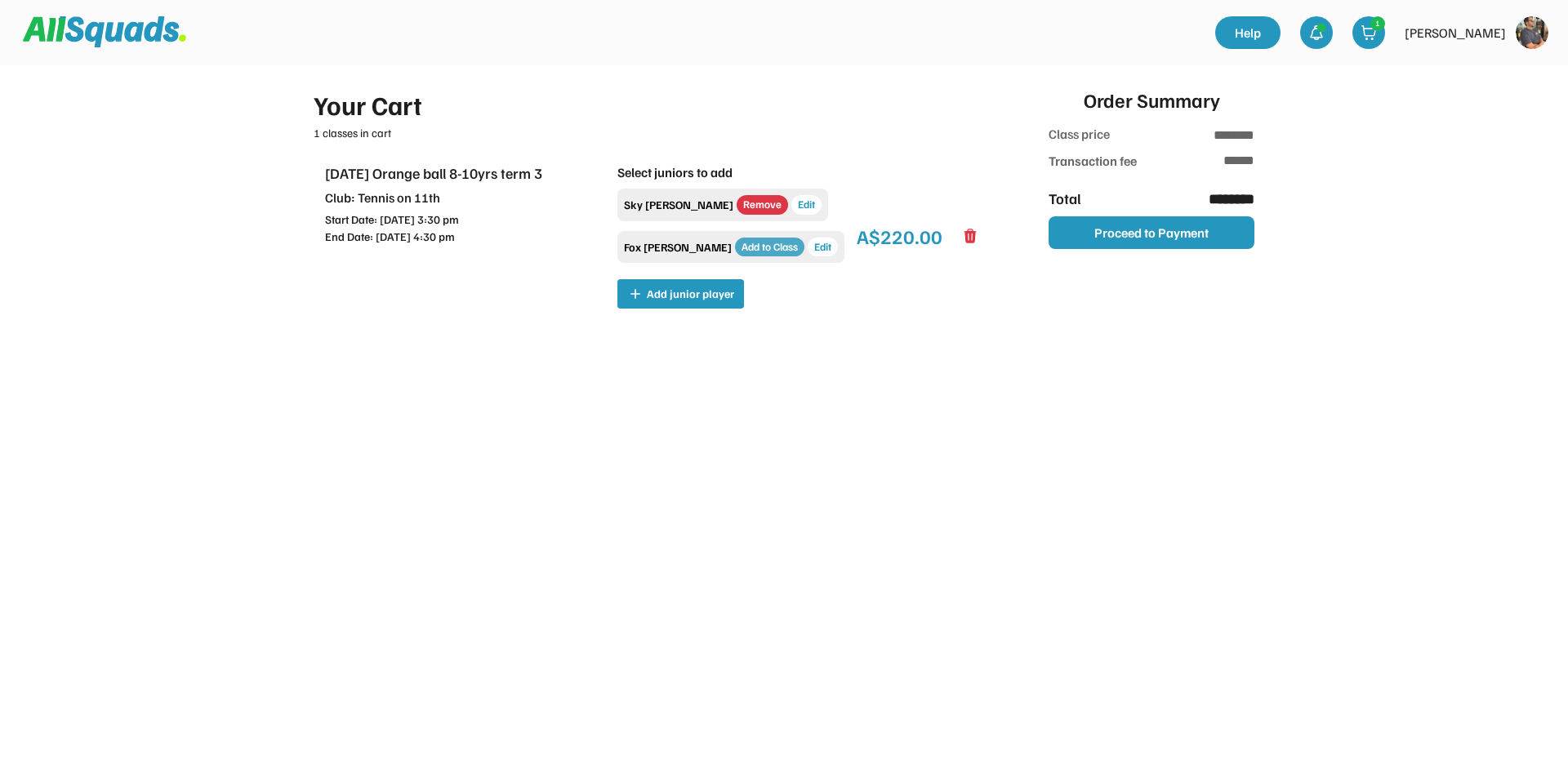 click on "Add to Class" at bounding box center [769, 247] 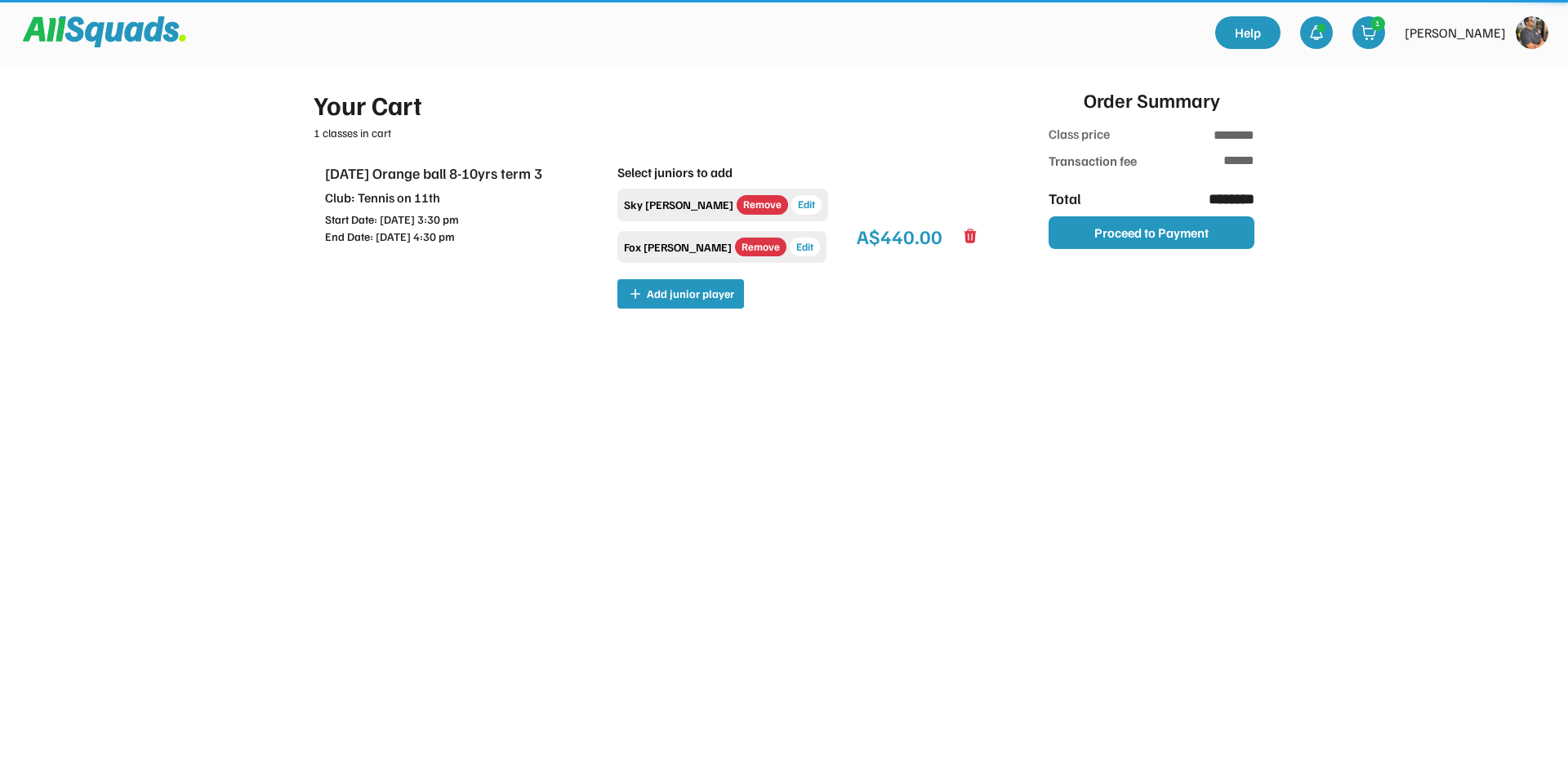 type on "********" 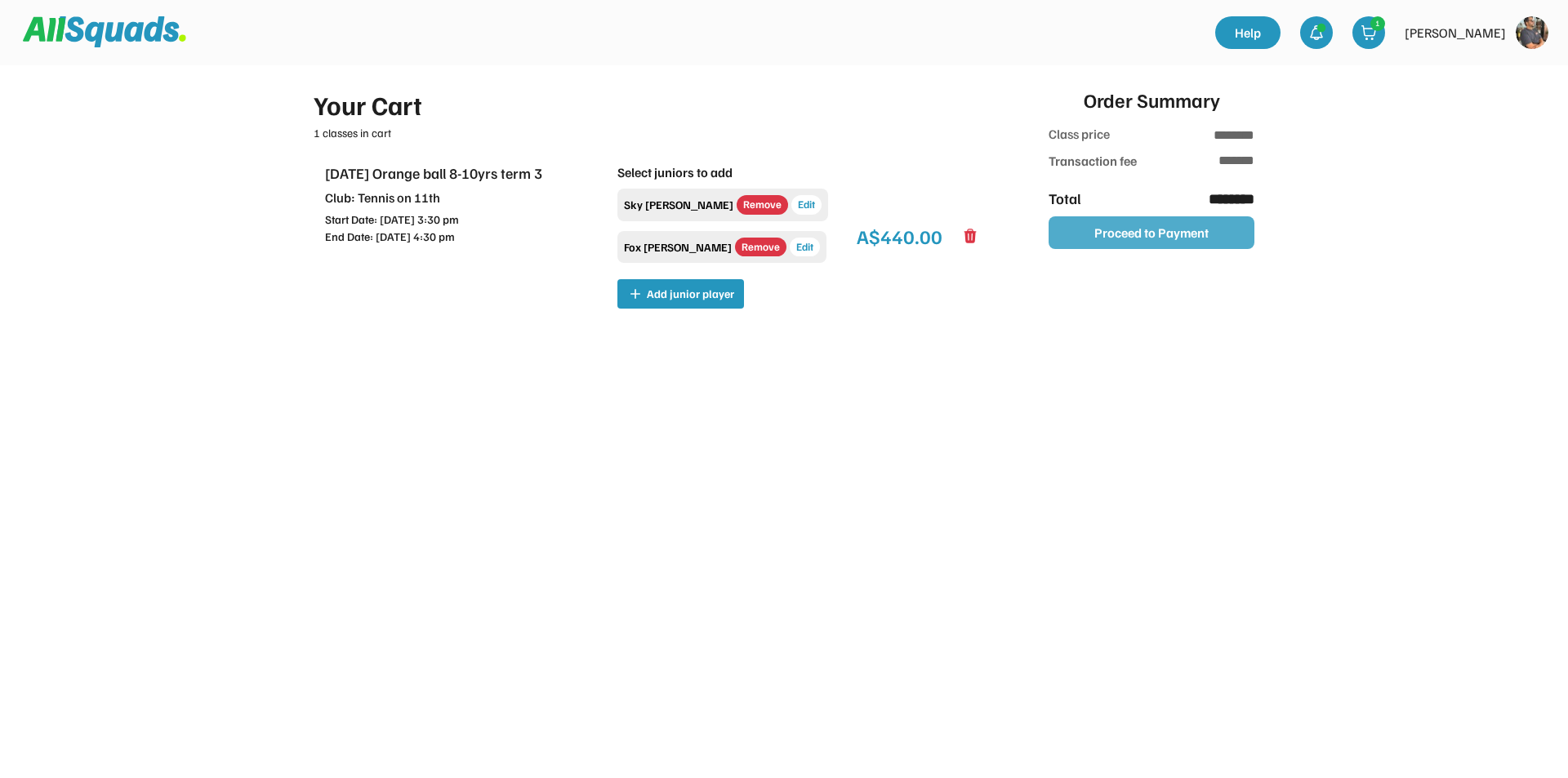 click on "Proceed to Payment" at bounding box center (1152, 233) 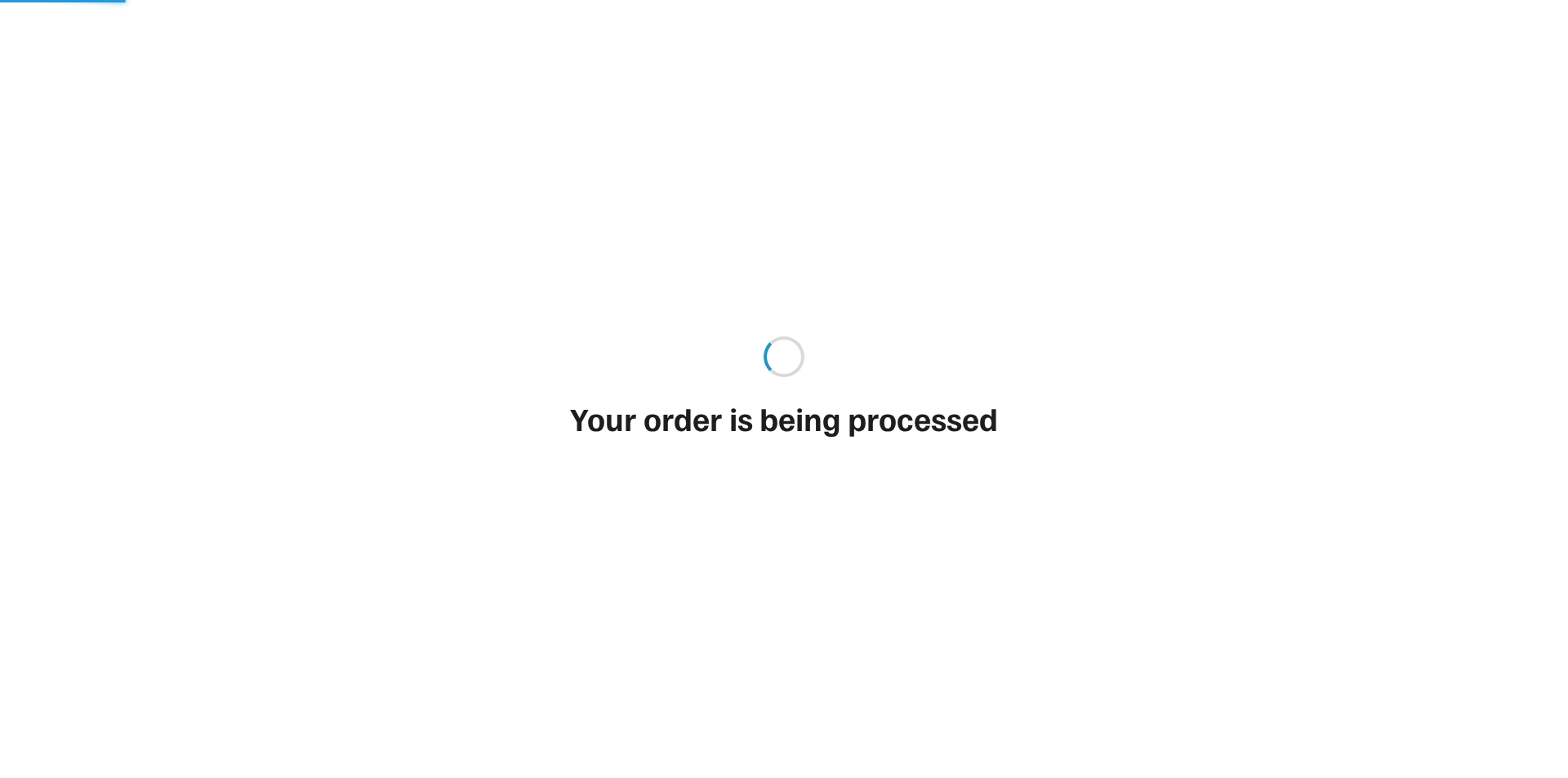 scroll, scrollTop: 0, scrollLeft: 0, axis: both 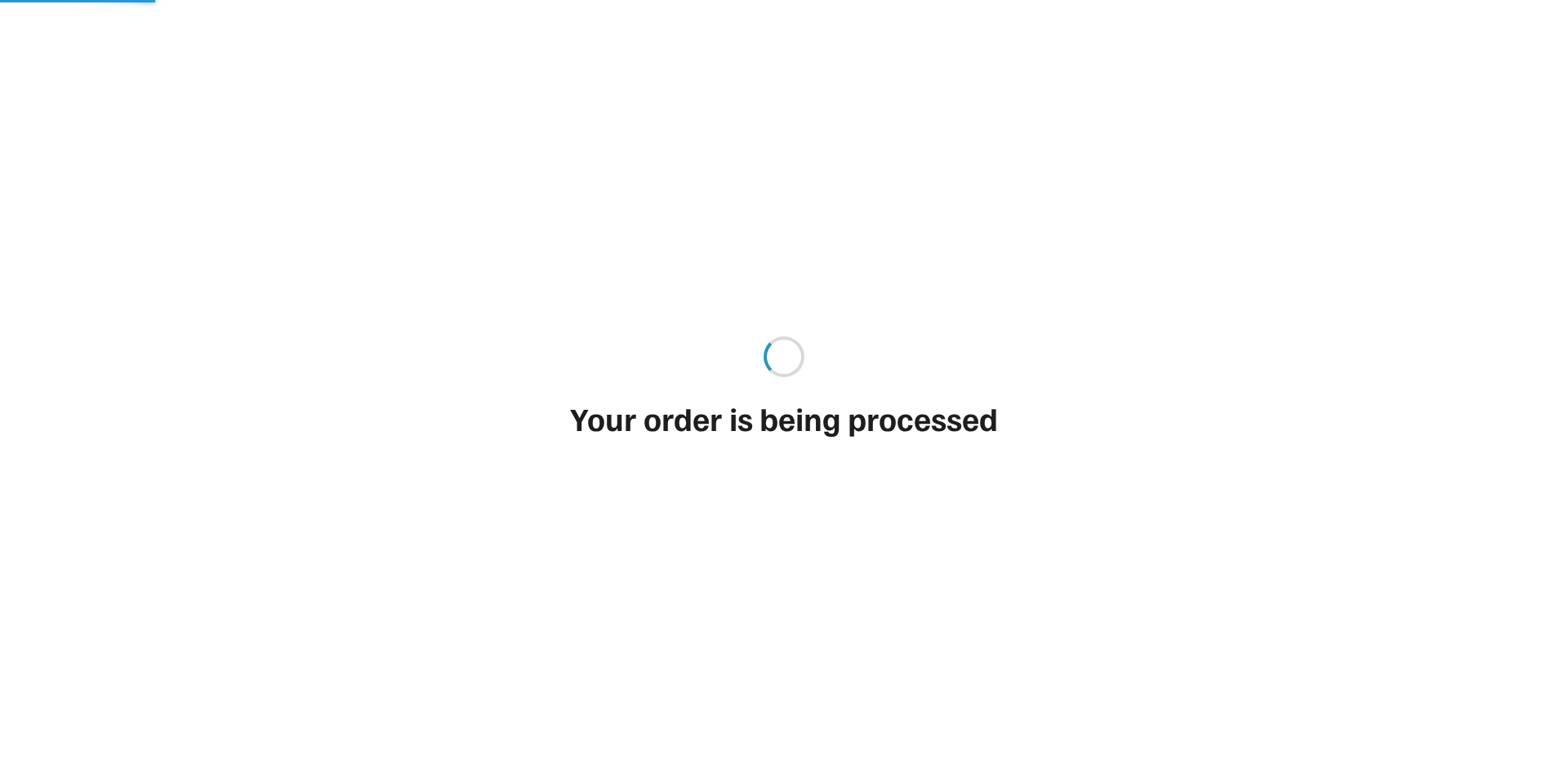 type on "*******" 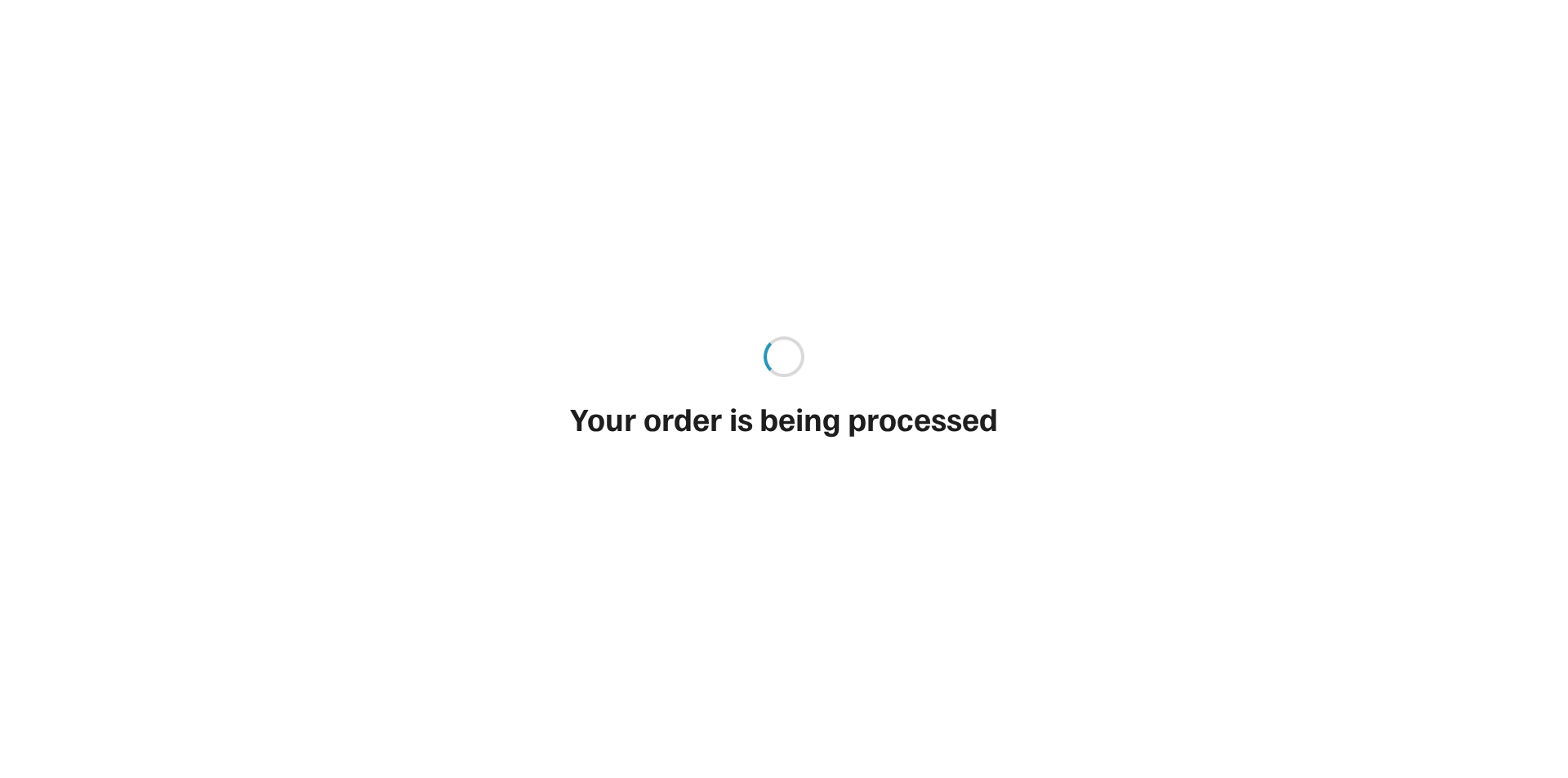 type on "**" 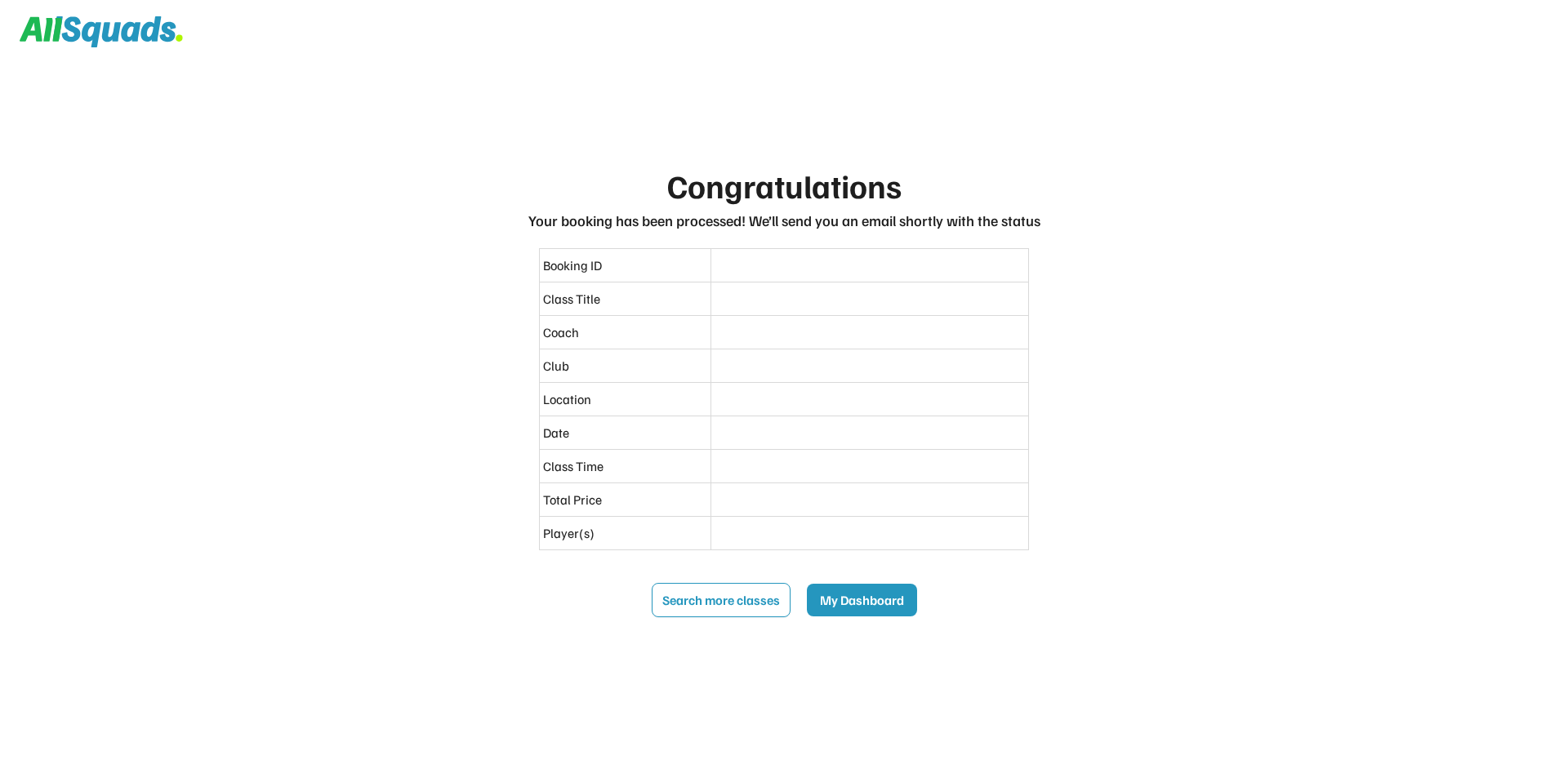scroll, scrollTop: 0, scrollLeft: 0, axis: both 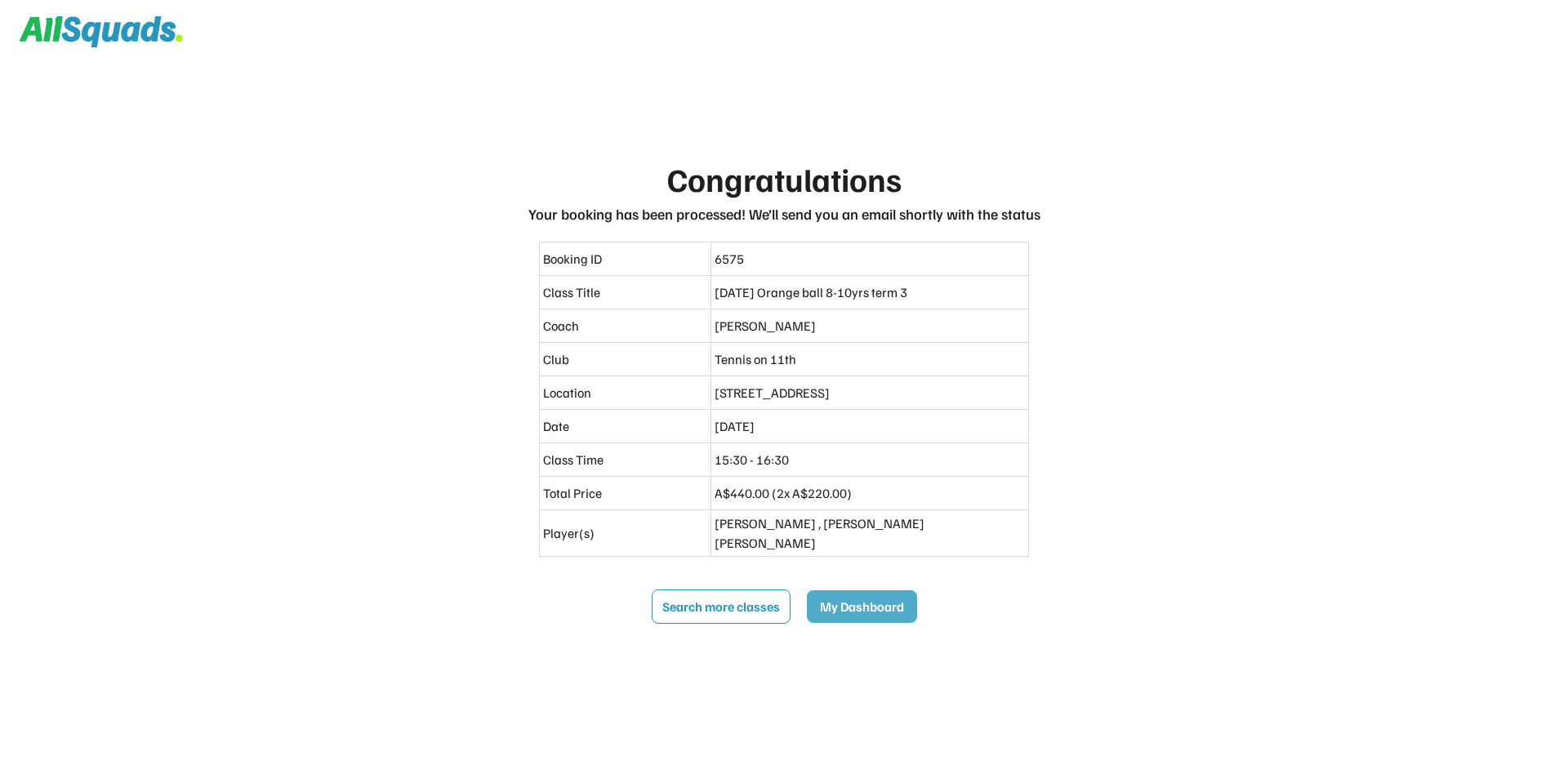 click on "My Dashboard" at bounding box center (862, 607) 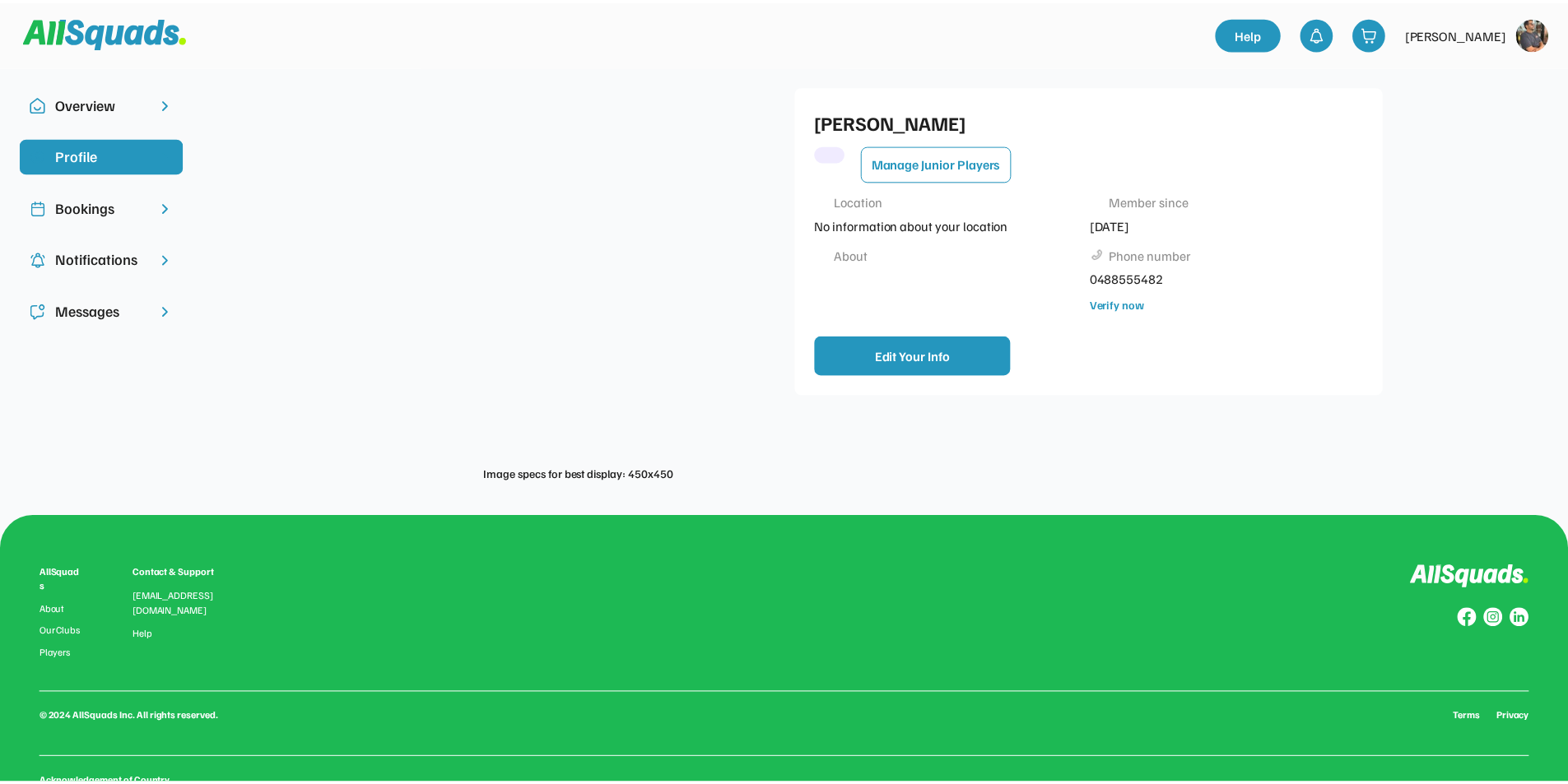 scroll, scrollTop: 0, scrollLeft: 0, axis: both 